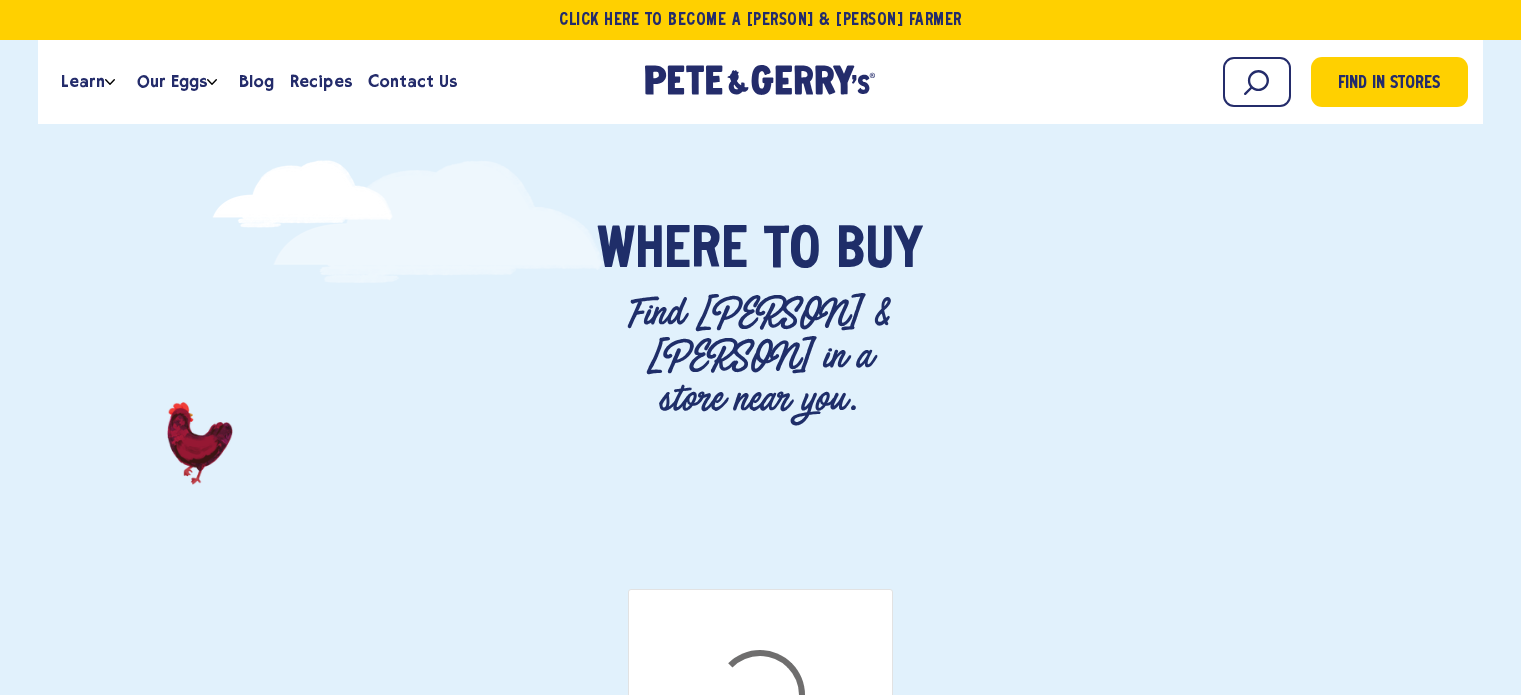 scroll, scrollTop: 0, scrollLeft: 0, axis: both 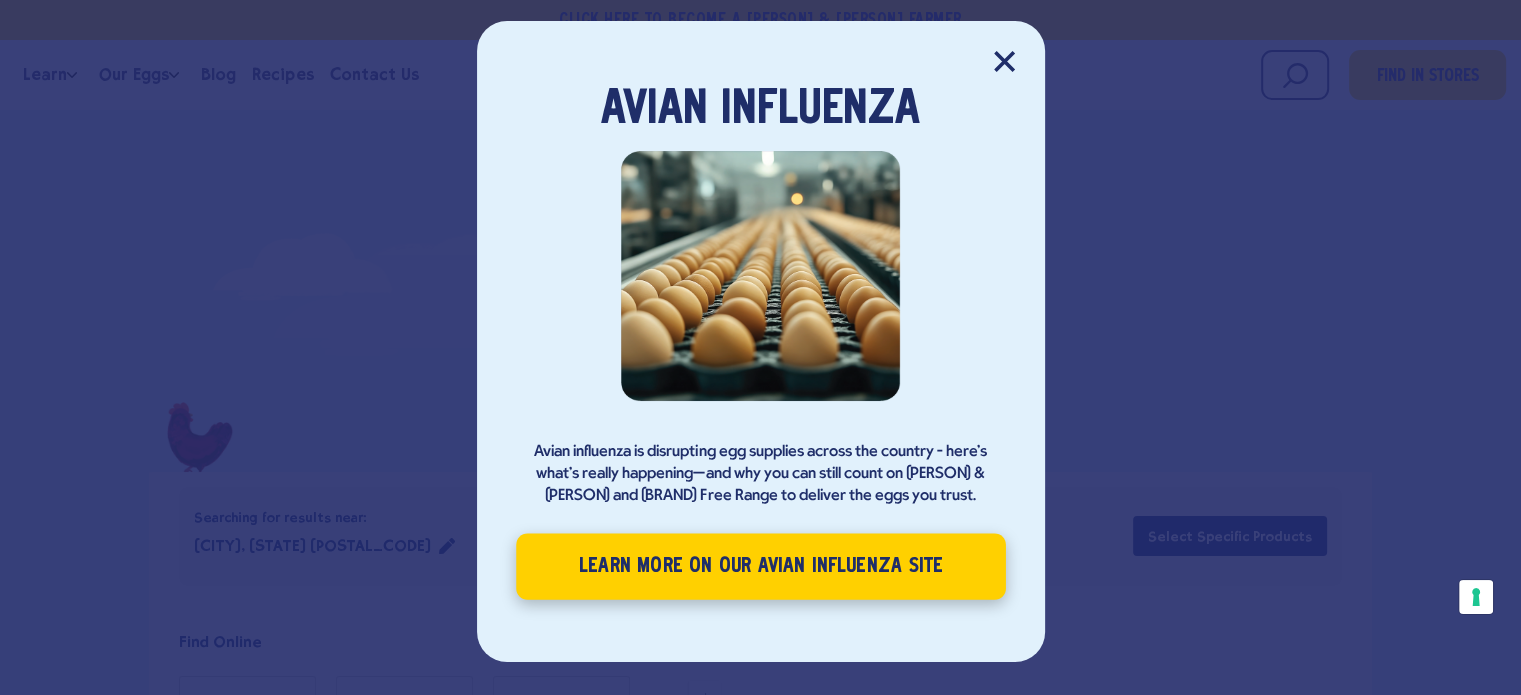 click on "Learn More on our Avian Influenza site" at bounding box center (761, 566) 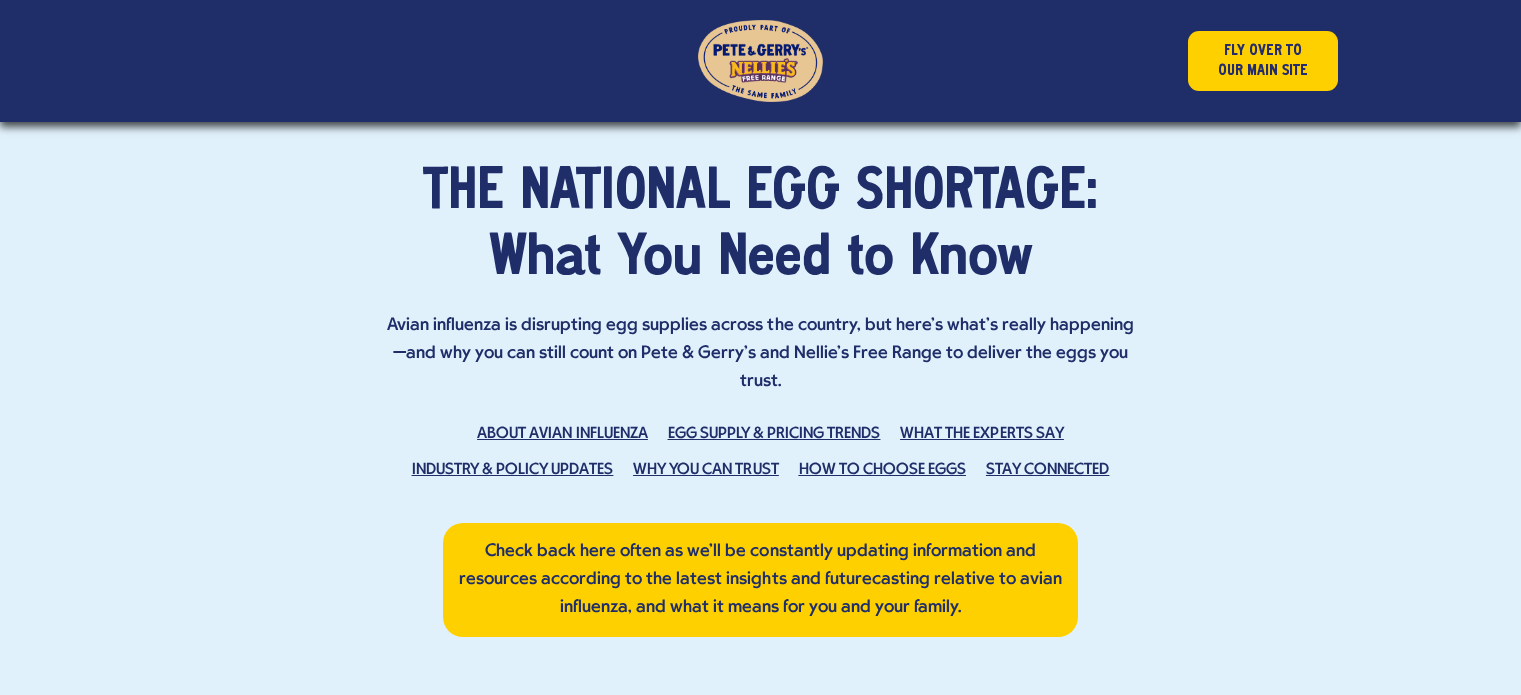 scroll, scrollTop: 0, scrollLeft: 0, axis: both 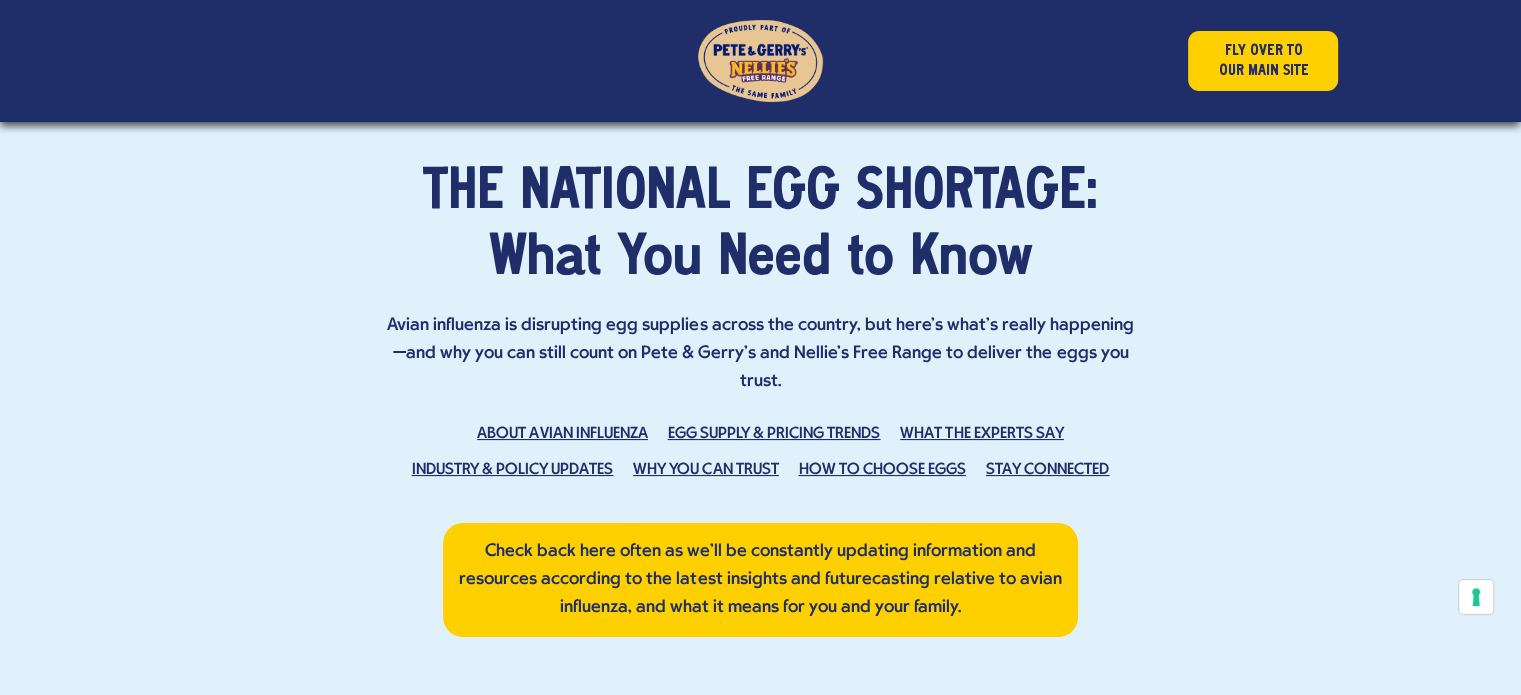 click on "ABOUT AVIAN INFLUENZA" at bounding box center (562, 434) 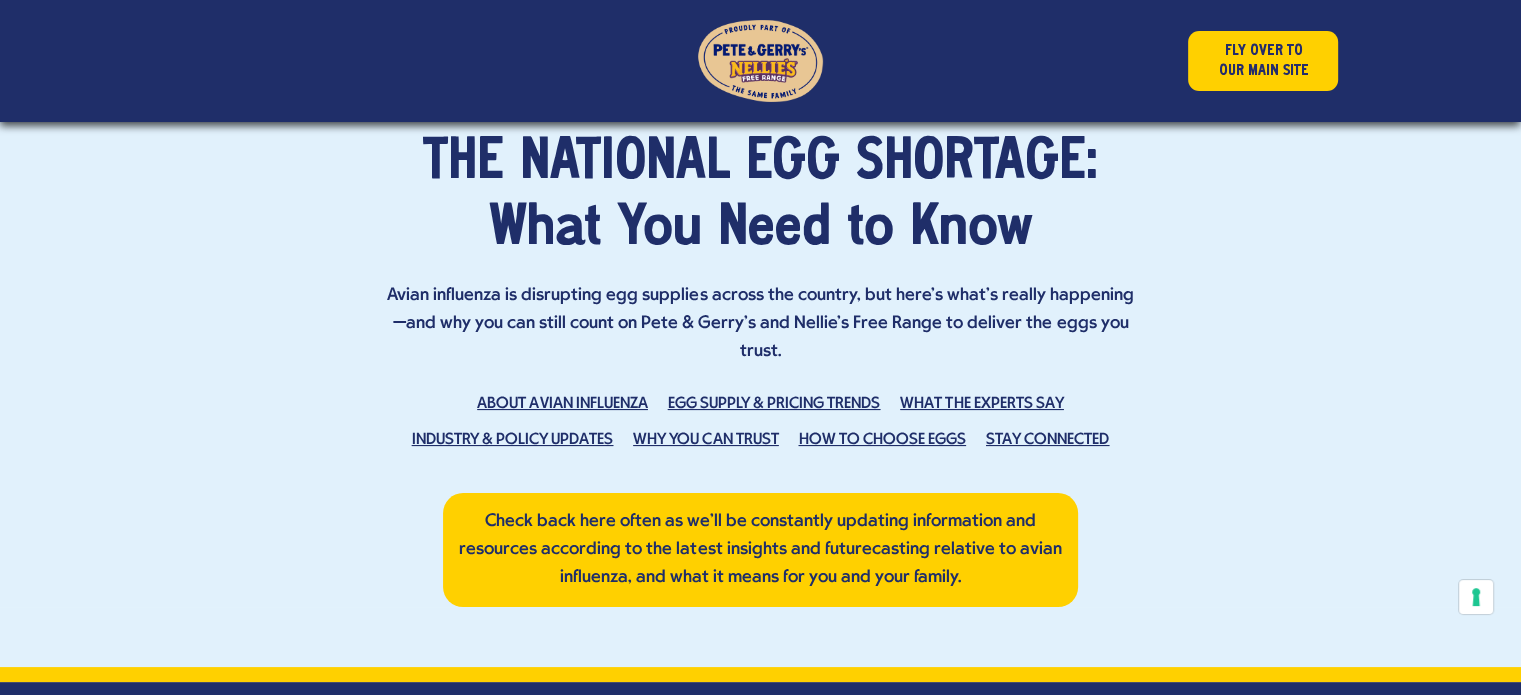scroll, scrollTop: 0, scrollLeft: 0, axis: both 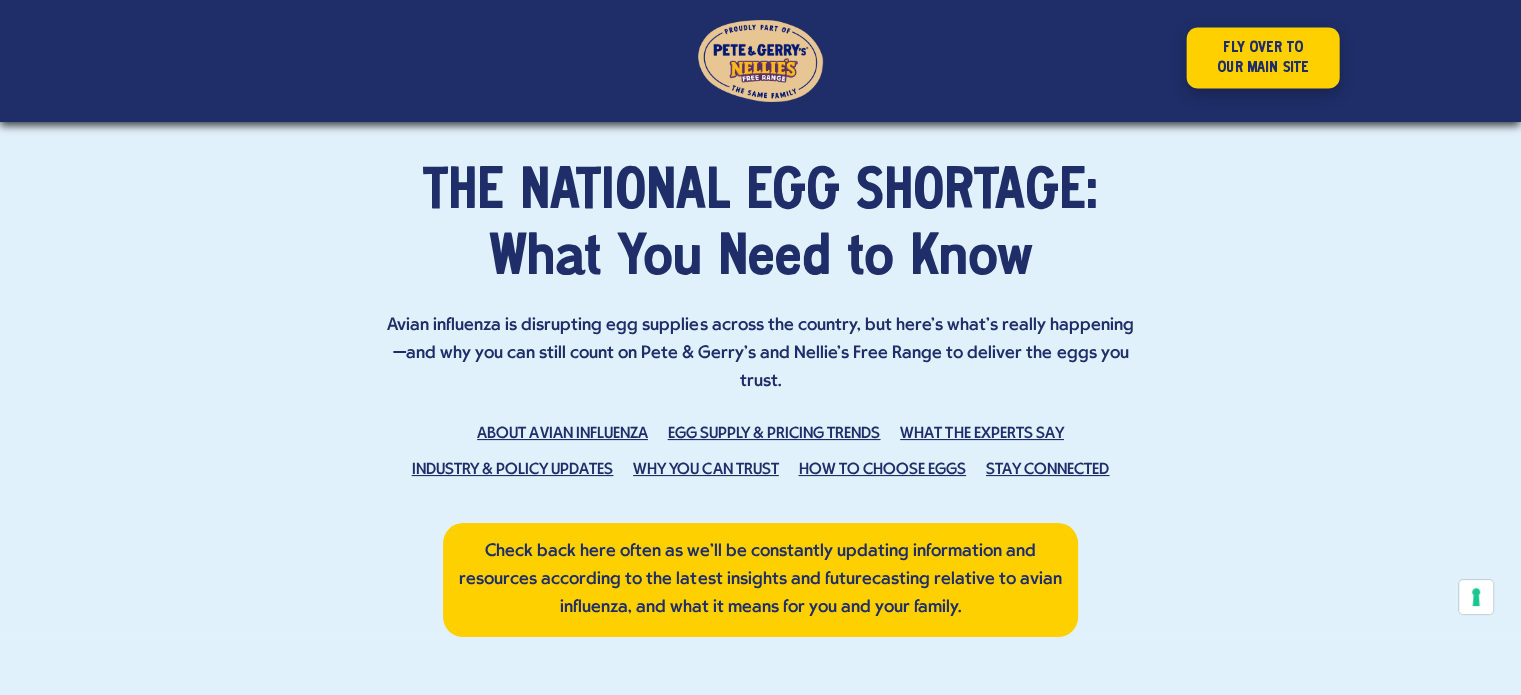 click on "FLY OVER TO  OUR MAIN SITE" at bounding box center [1263, 58] 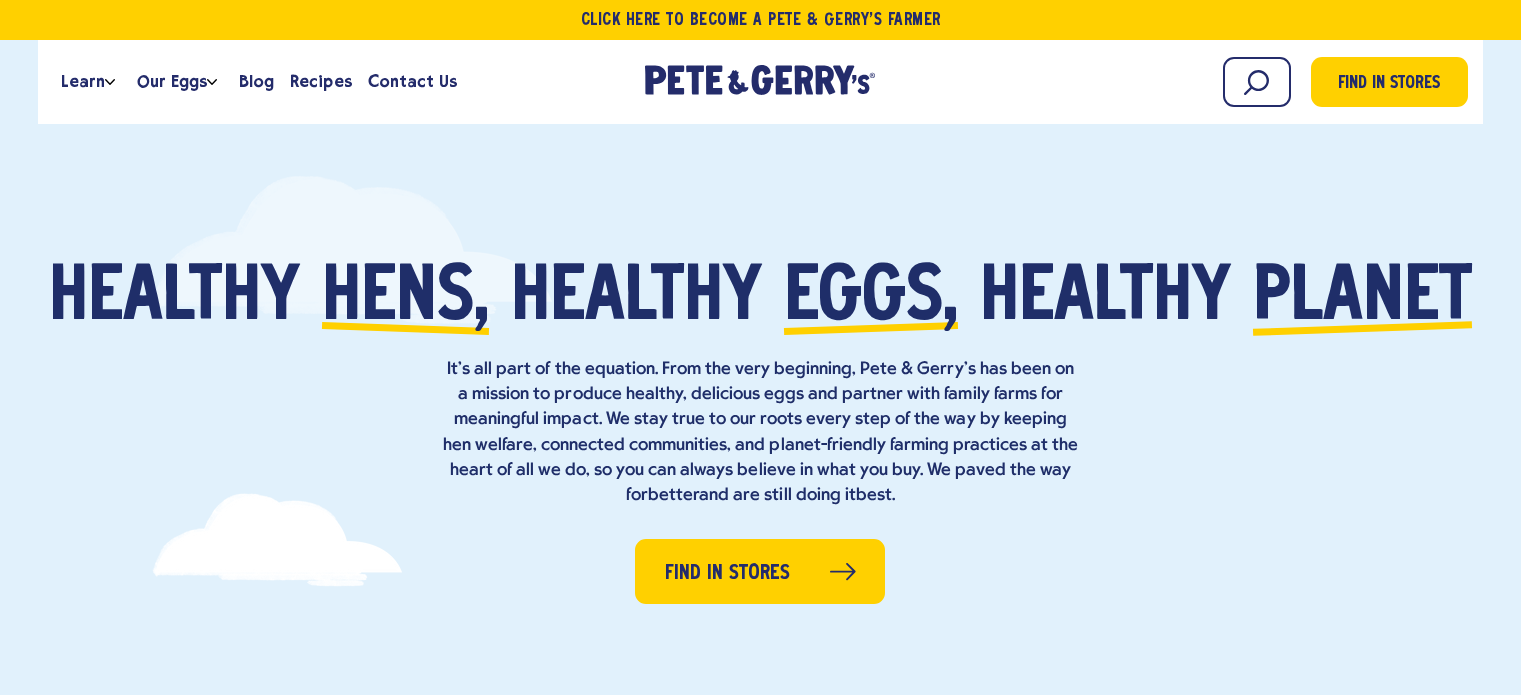 scroll, scrollTop: 0, scrollLeft: 0, axis: both 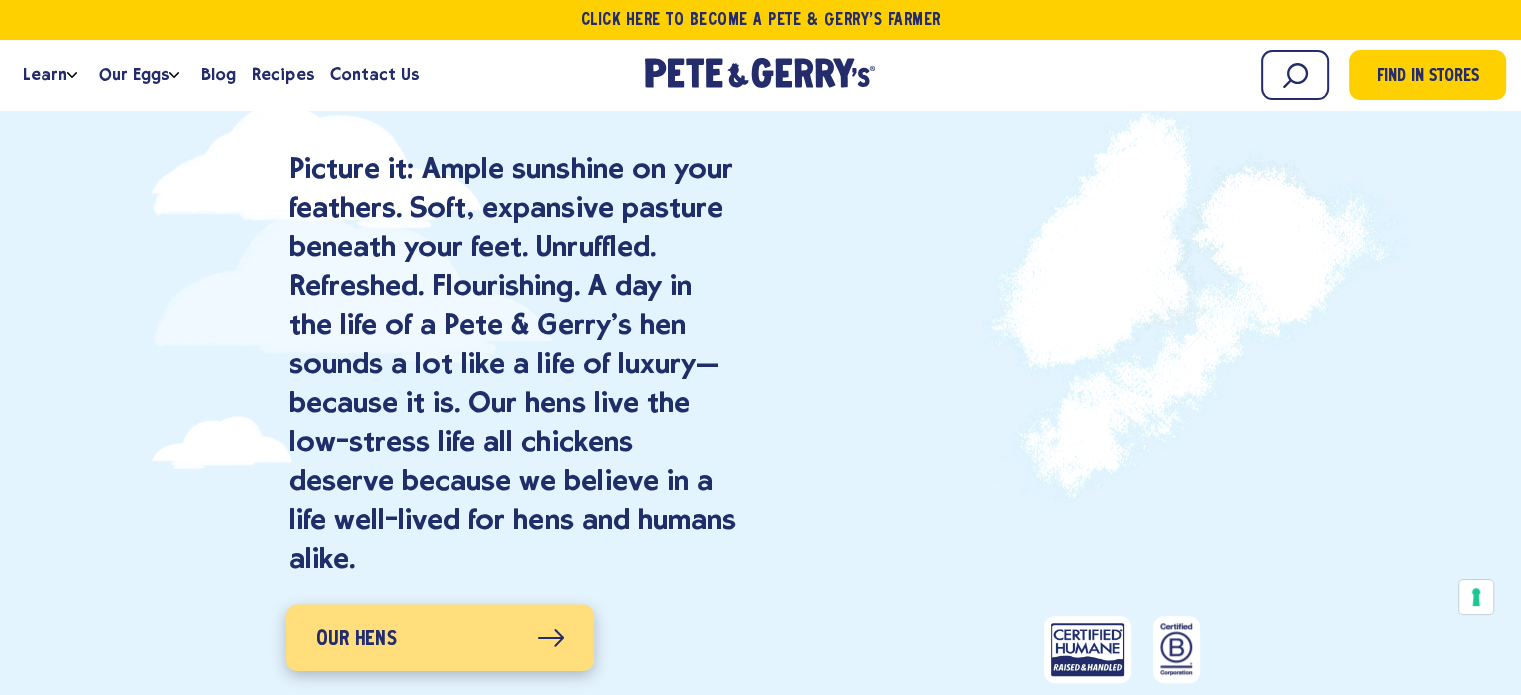 click on "Our Hens" at bounding box center [440, 638] 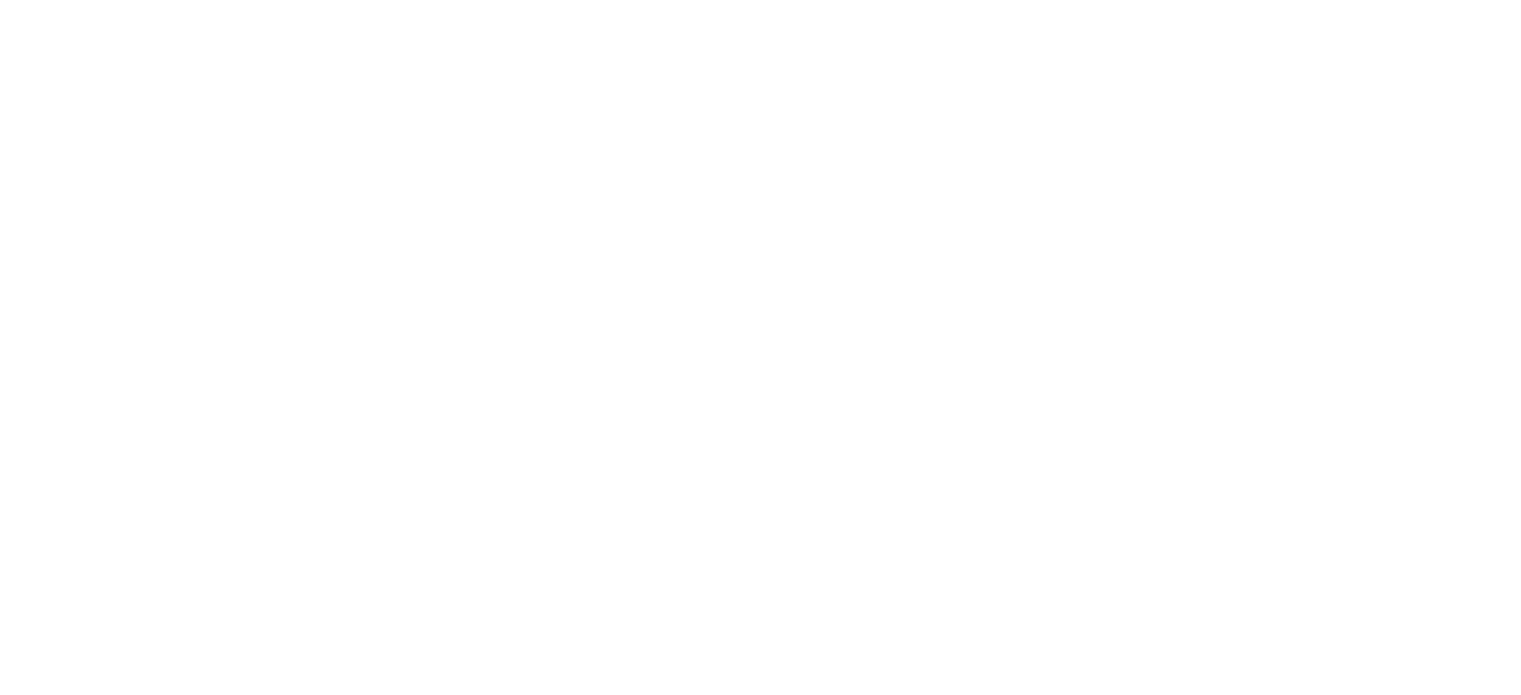 scroll, scrollTop: 0, scrollLeft: 0, axis: both 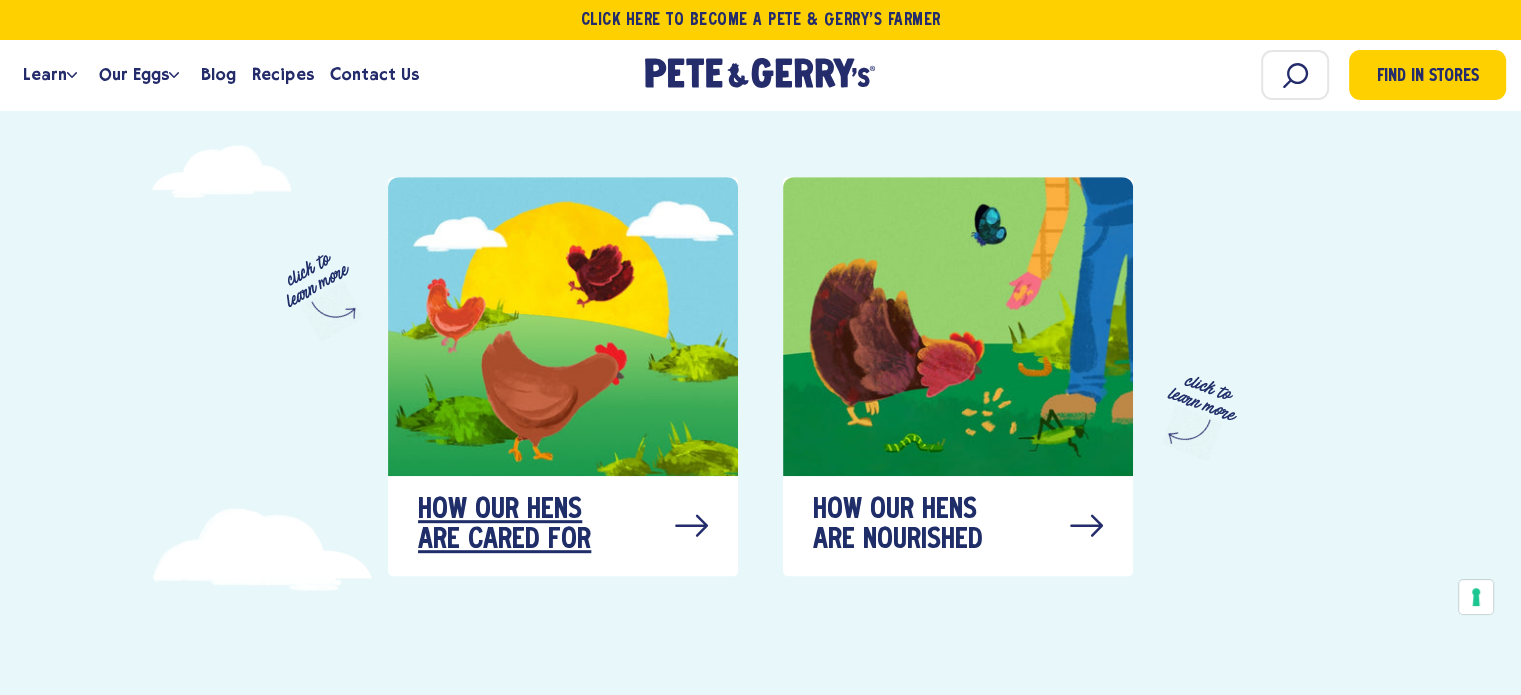 click at bounding box center [691, 526] 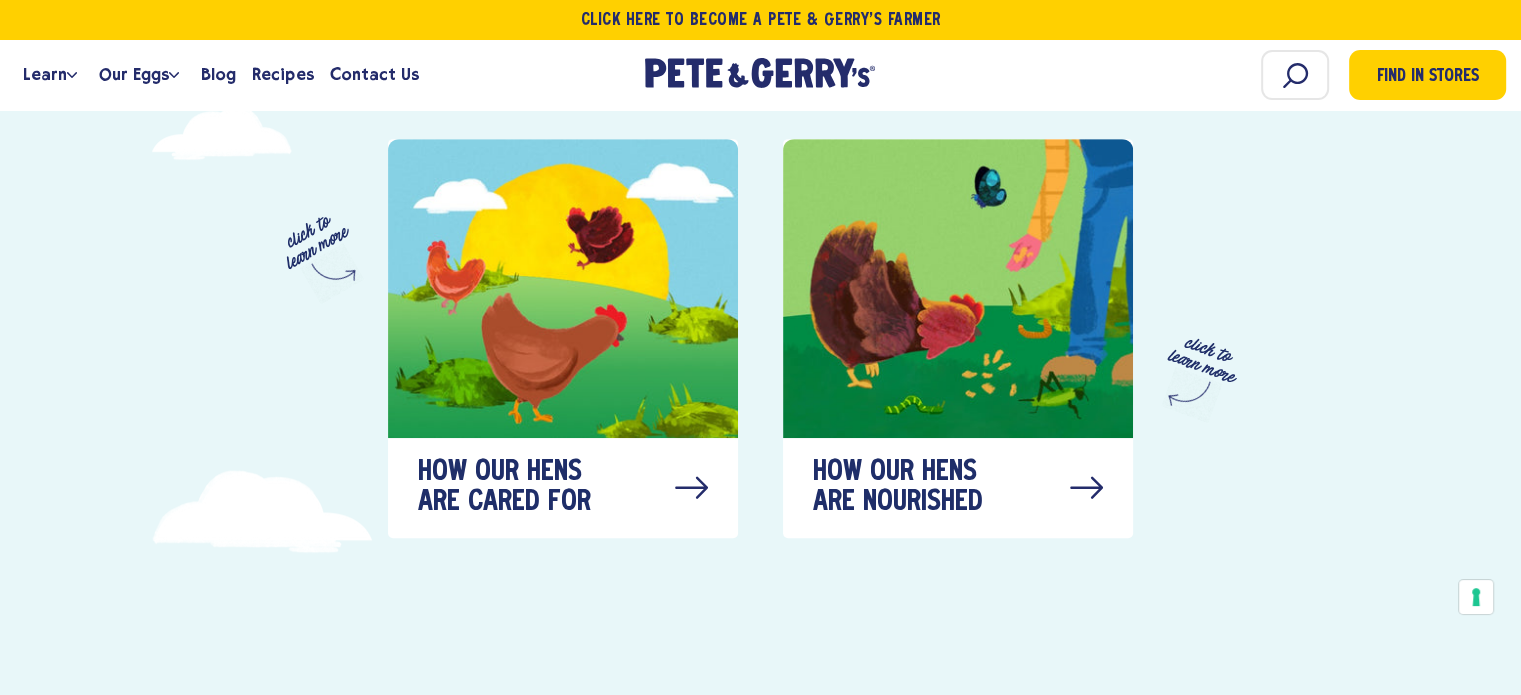 scroll, scrollTop: 960, scrollLeft: 0, axis: vertical 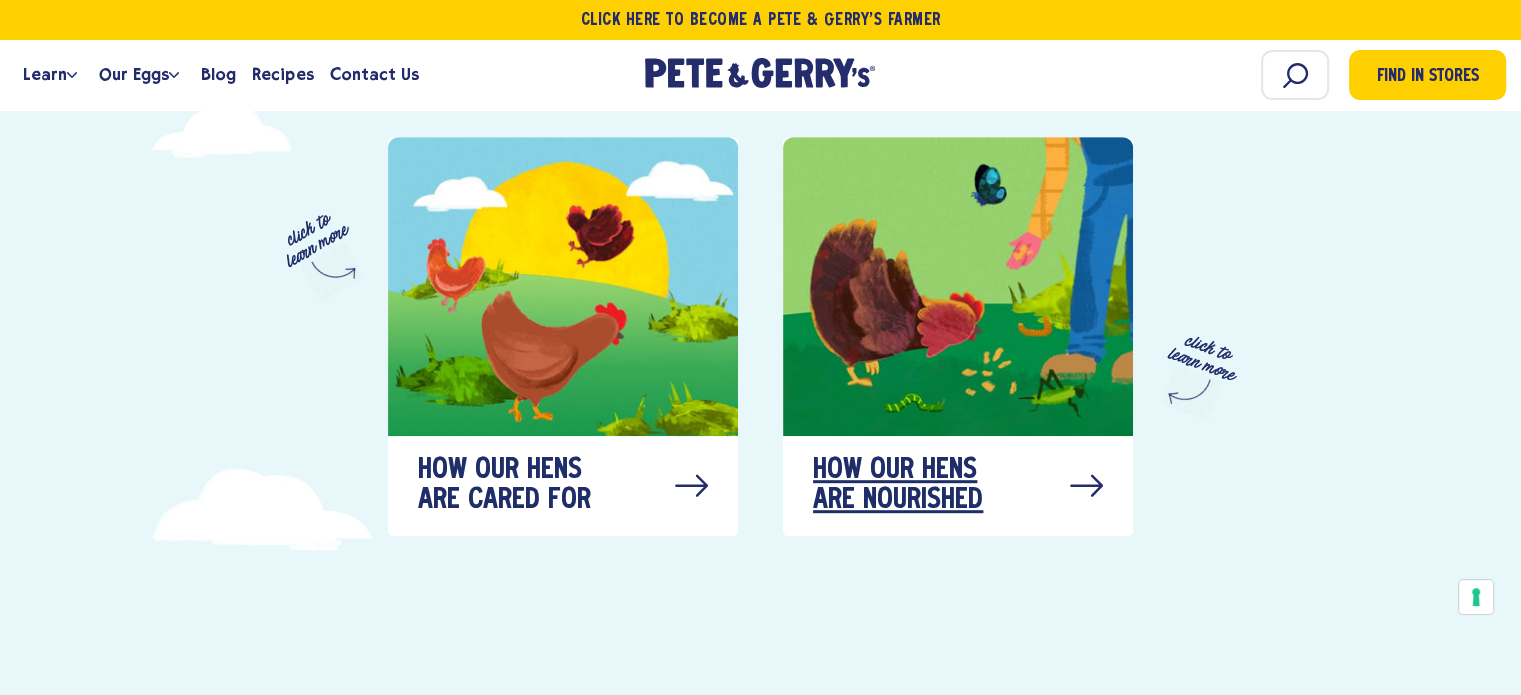 click at bounding box center (958, 286) 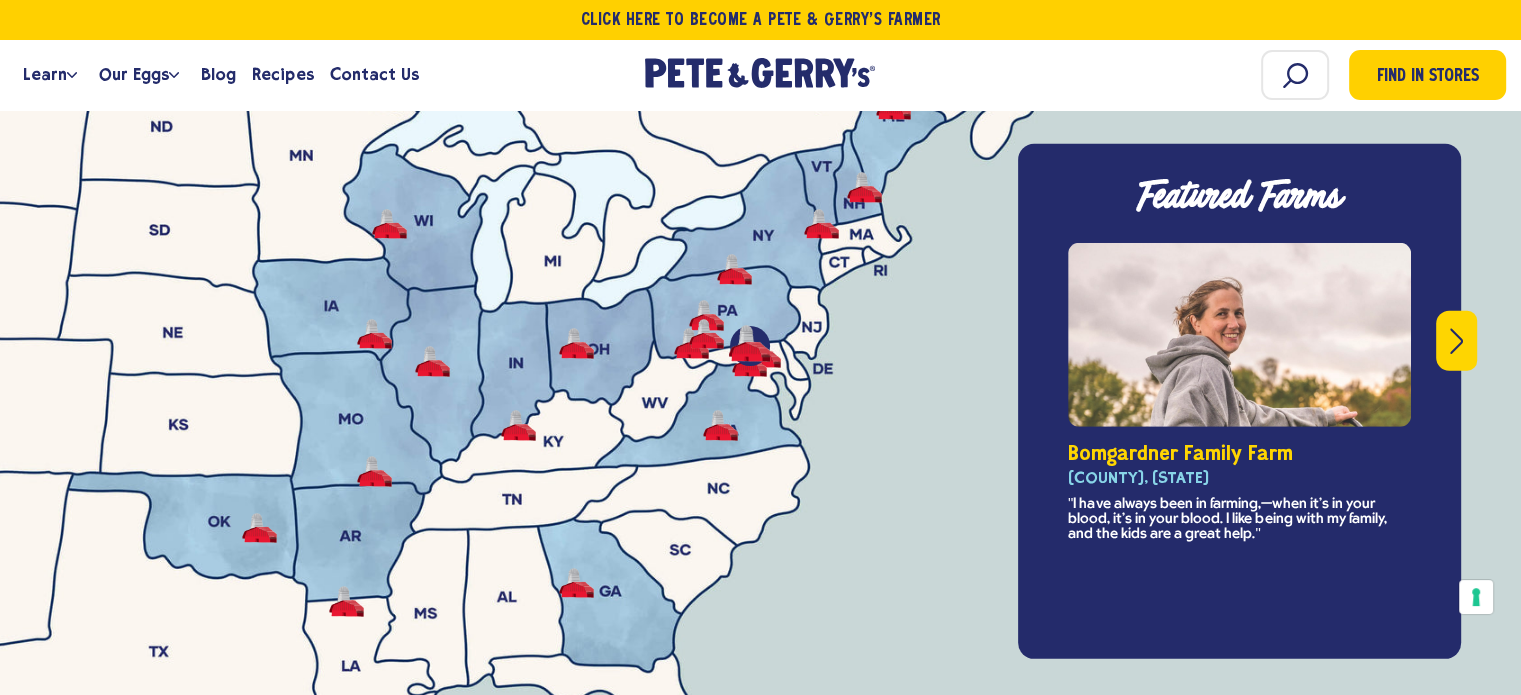 scroll, scrollTop: 7036, scrollLeft: 0, axis: vertical 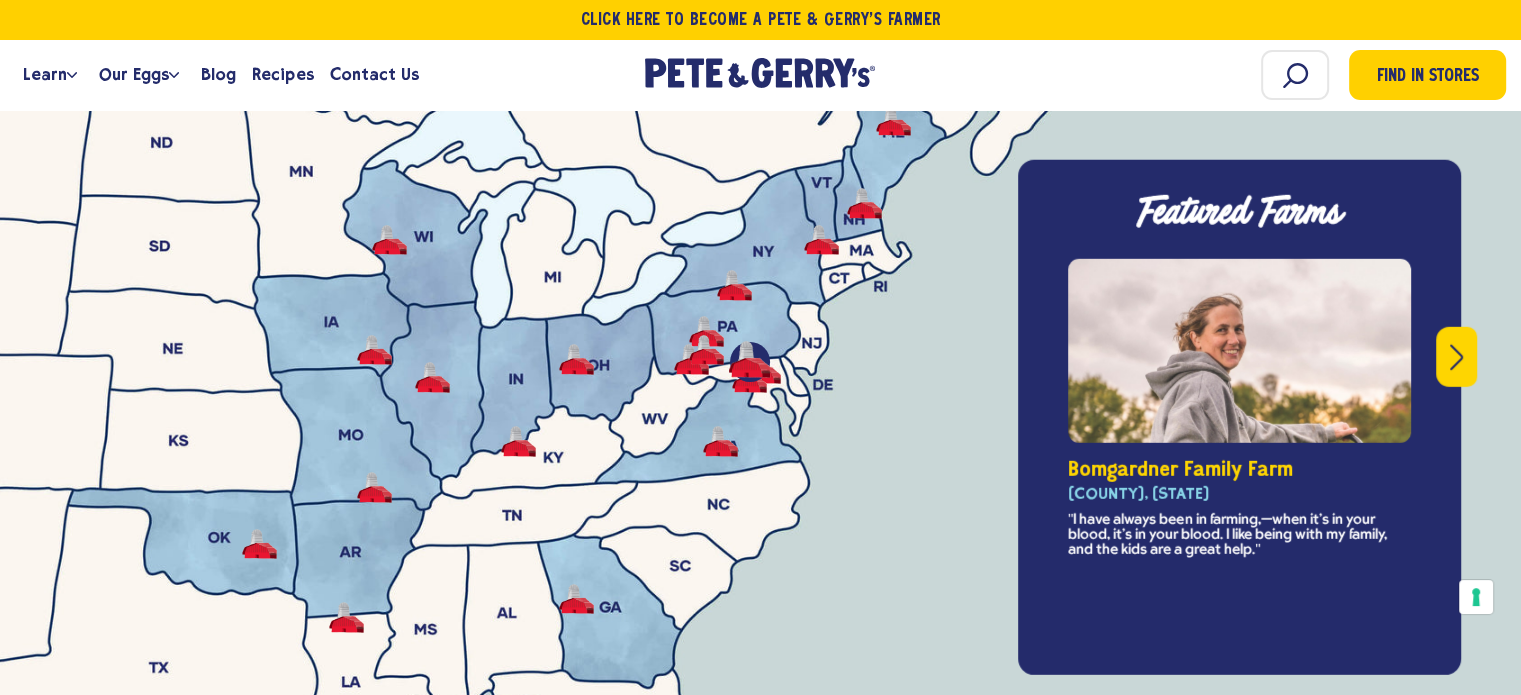 click at bounding box center (1456, 356) 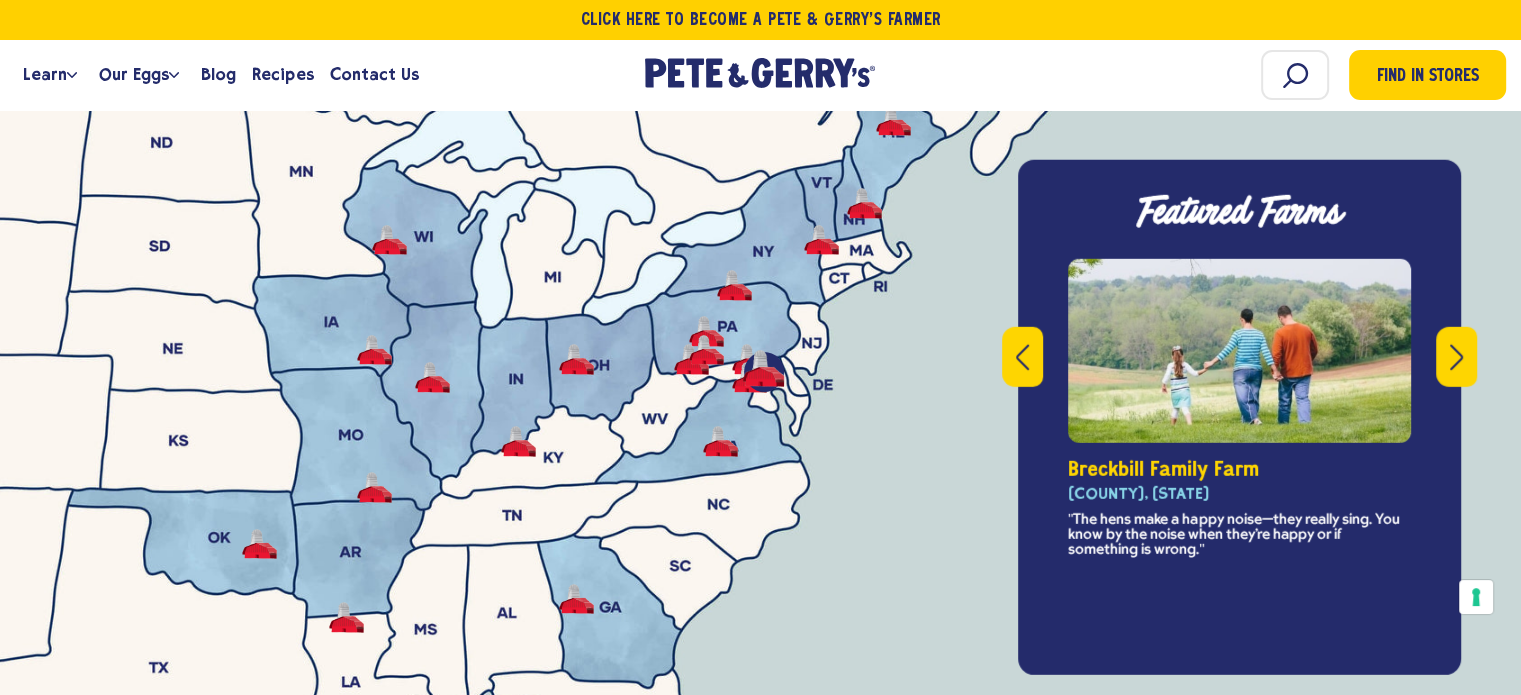 click at bounding box center (1456, 356) 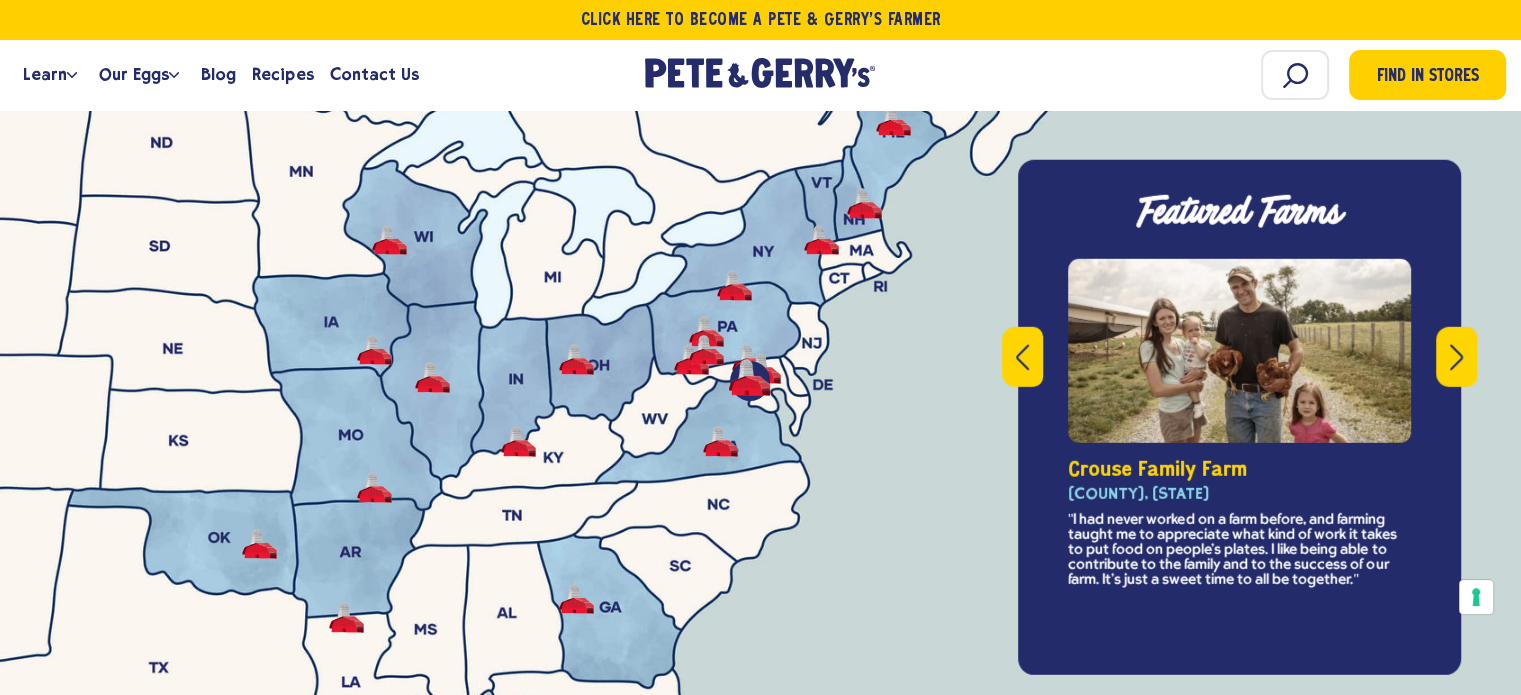 click at bounding box center [1456, 356] 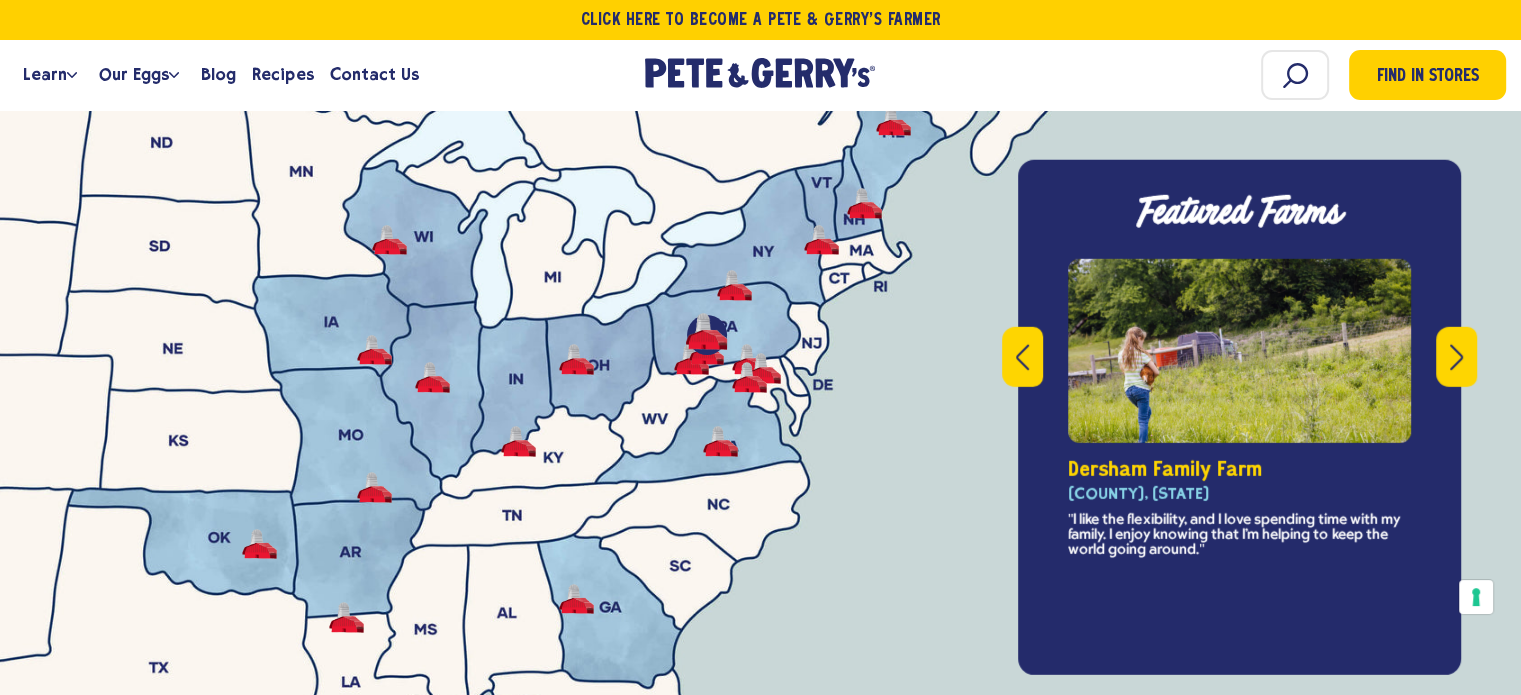 click at bounding box center (1456, 356) 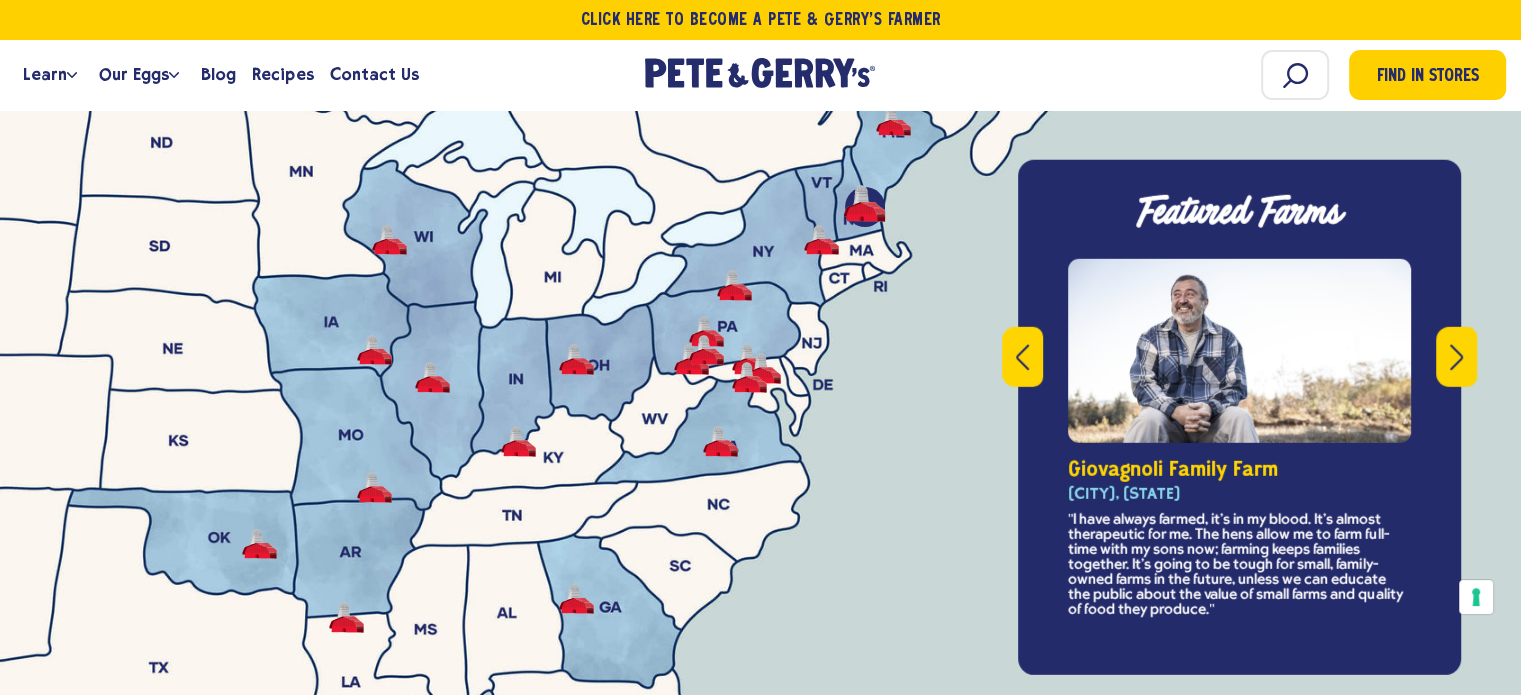 click at bounding box center [1456, 356] 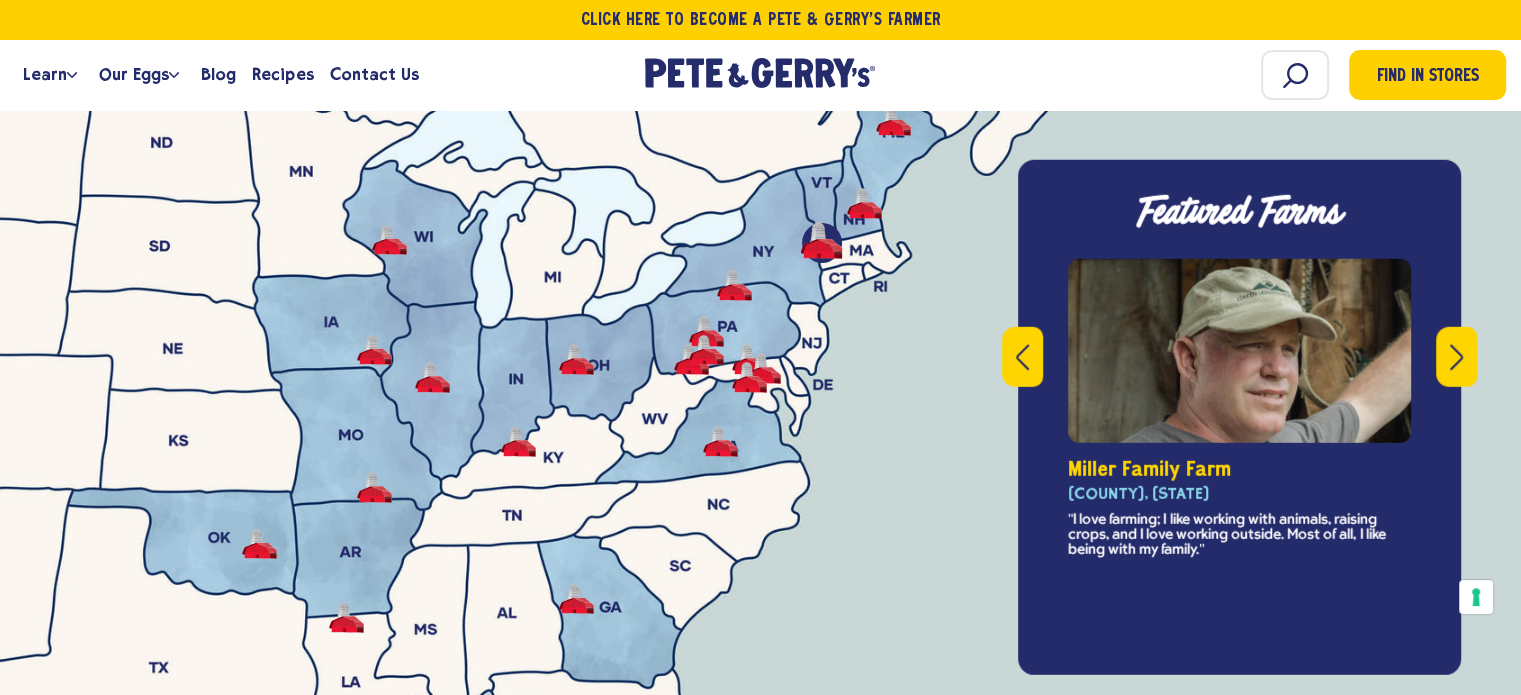 click at bounding box center (1456, 356) 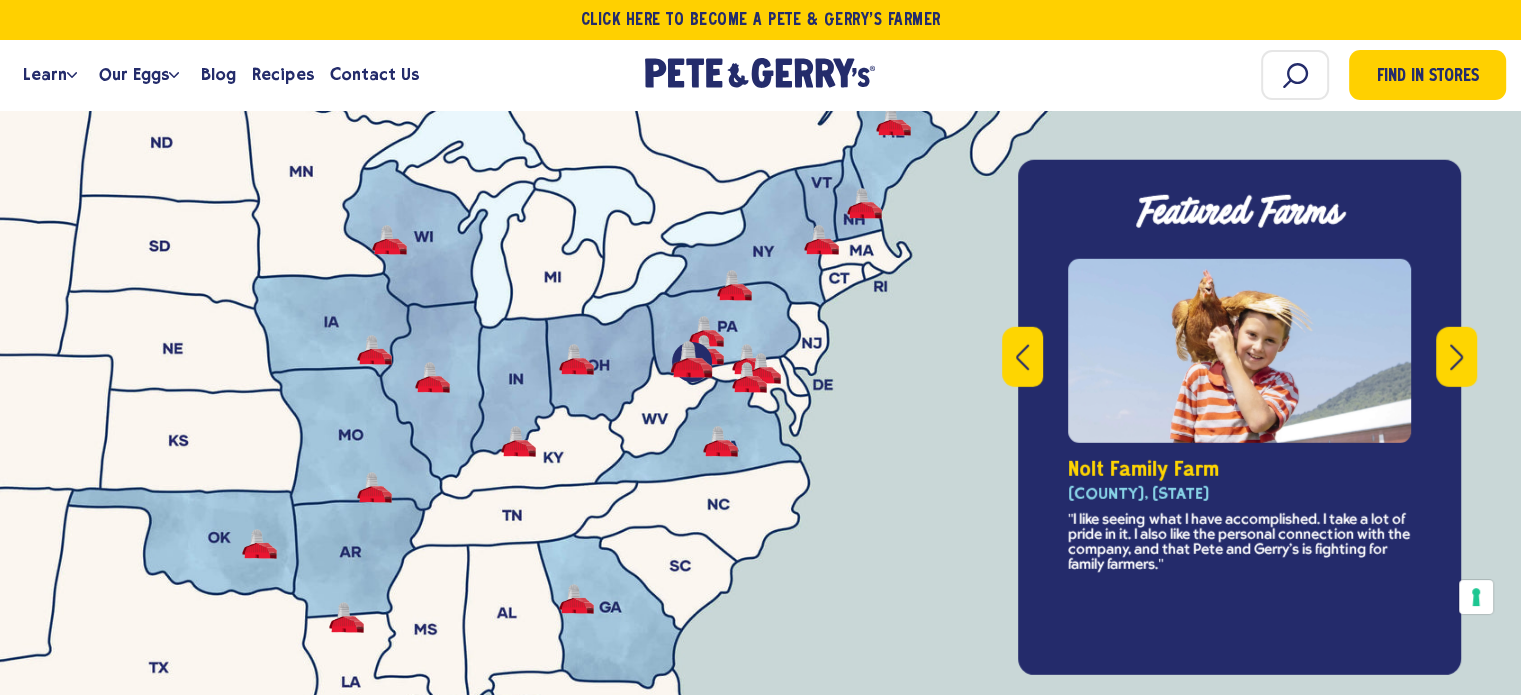 click at bounding box center [1456, 356] 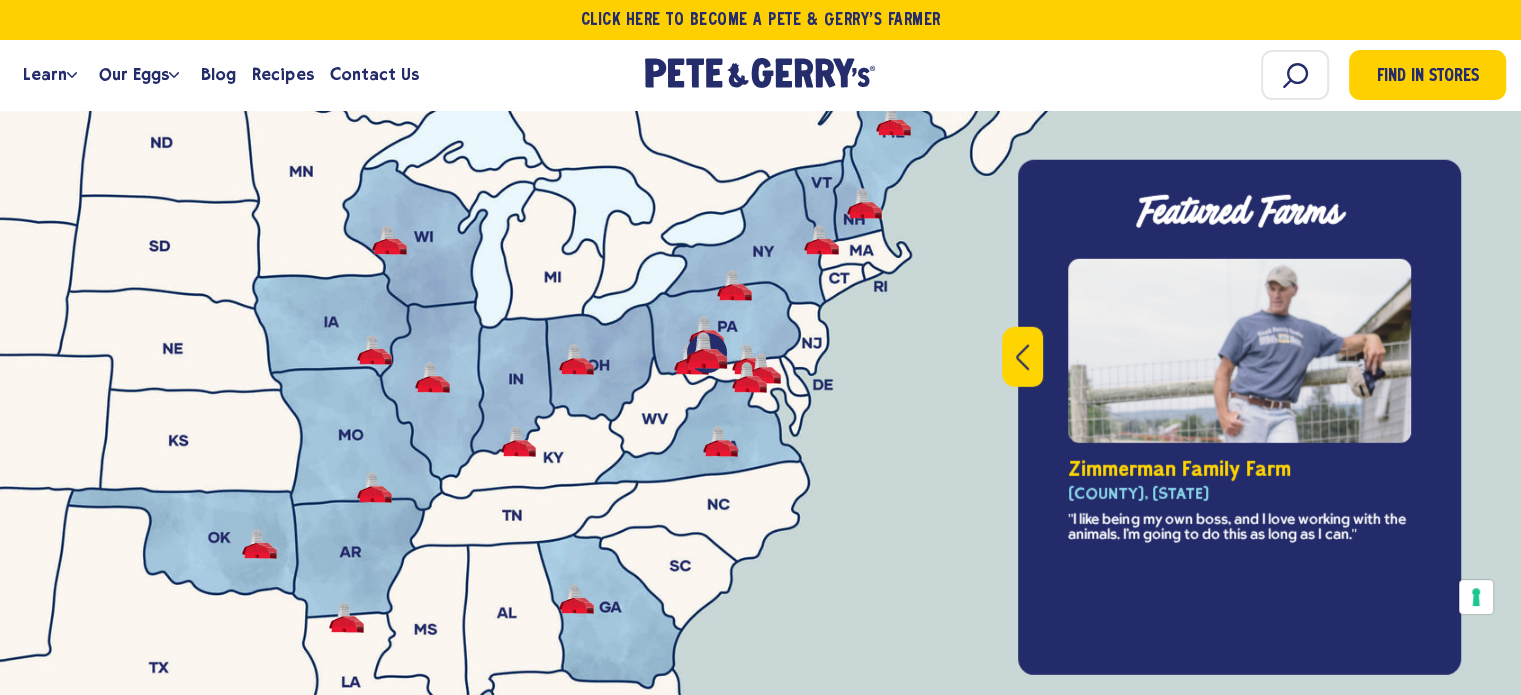 click at bounding box center [1022, 356] 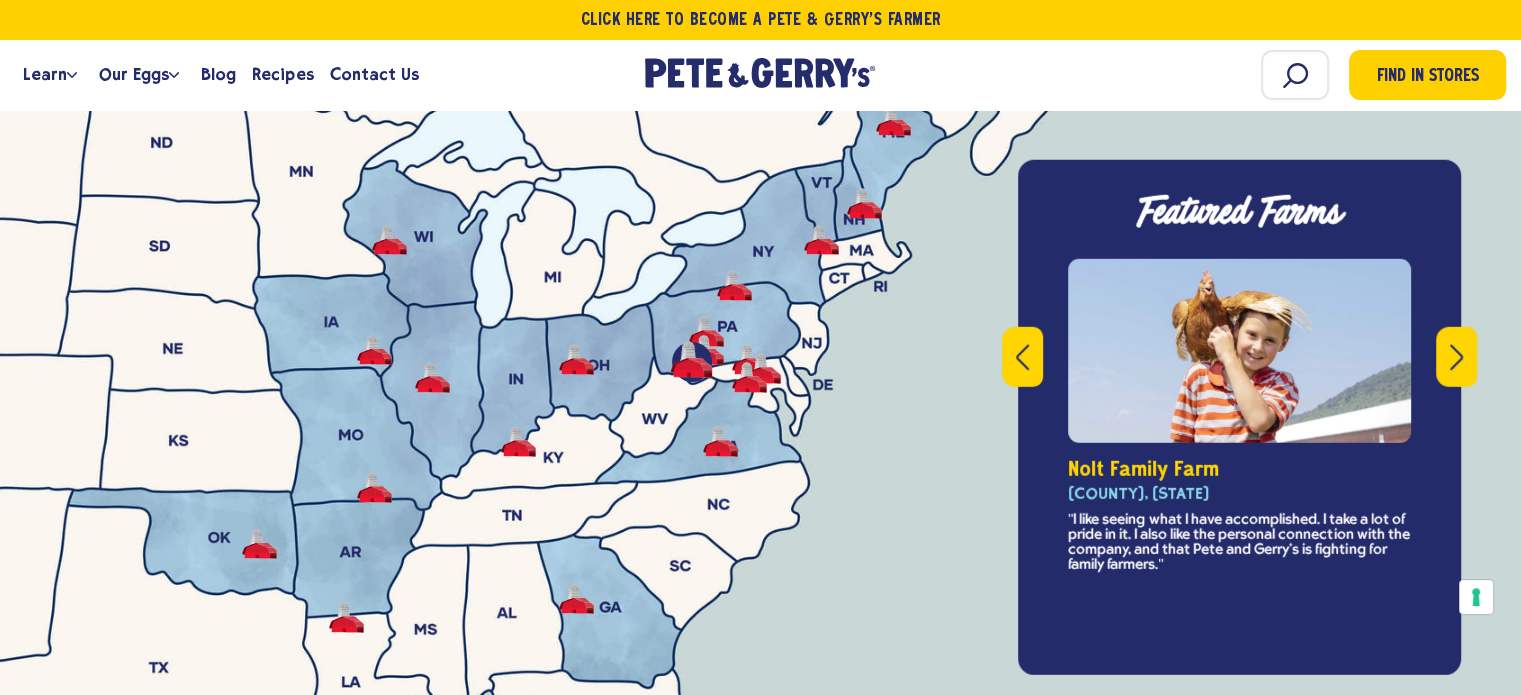 click at bounding box center (1022, 356) 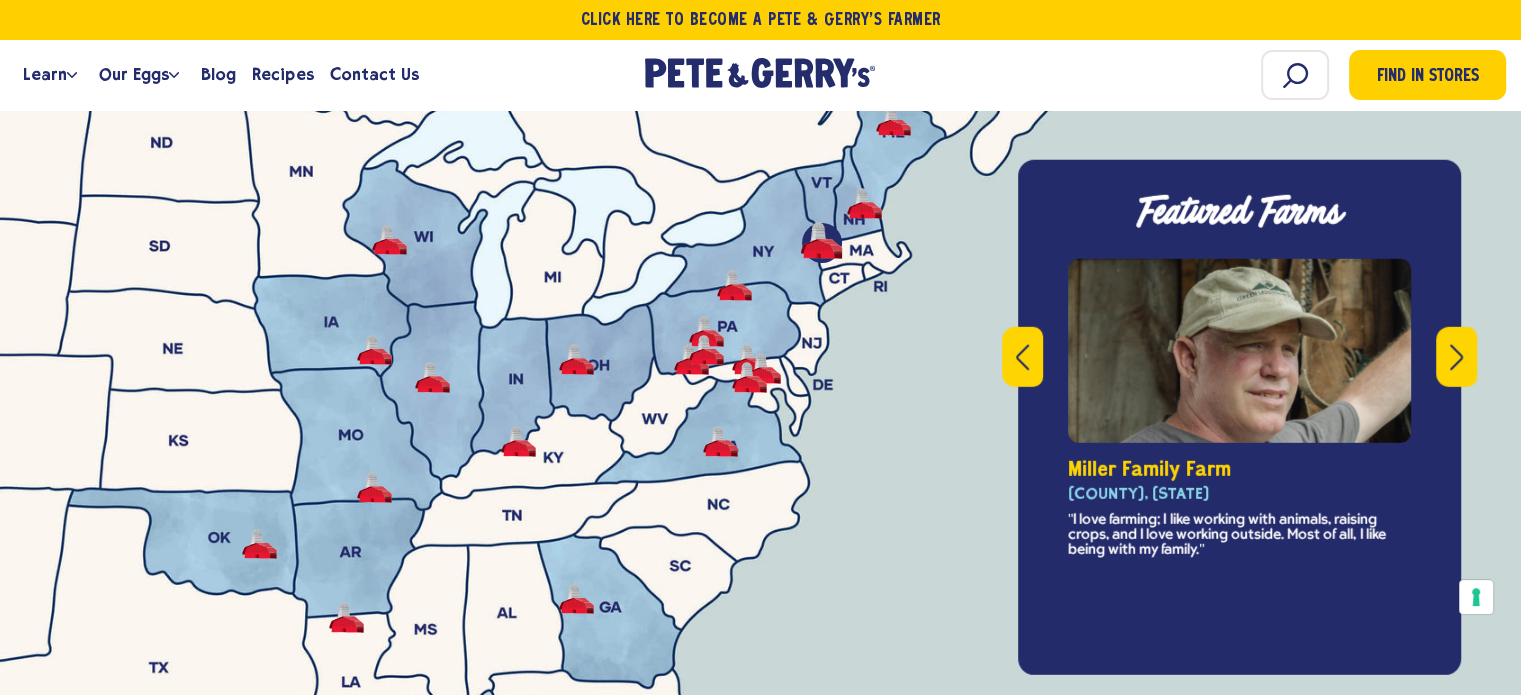 click at bounding box center (1022, 356) 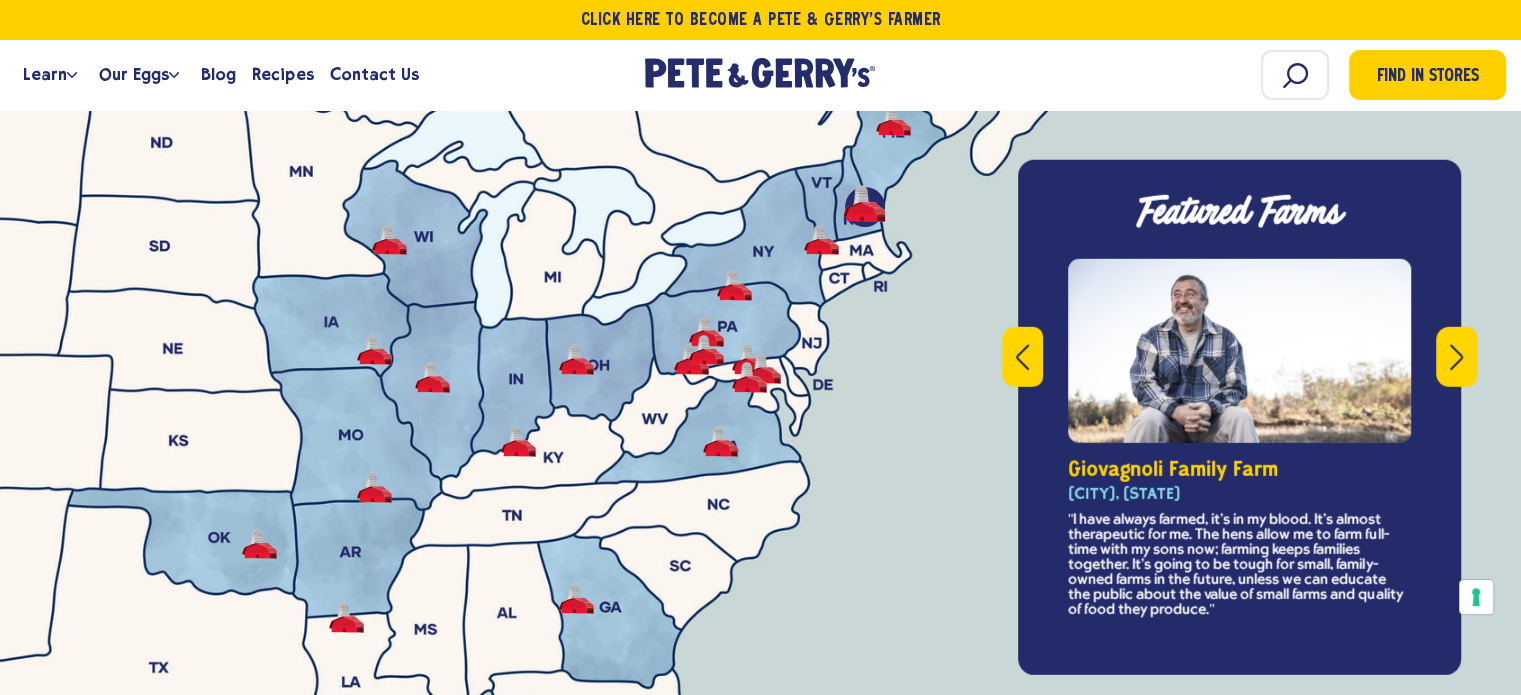 click at bounding box center [1022, 356] 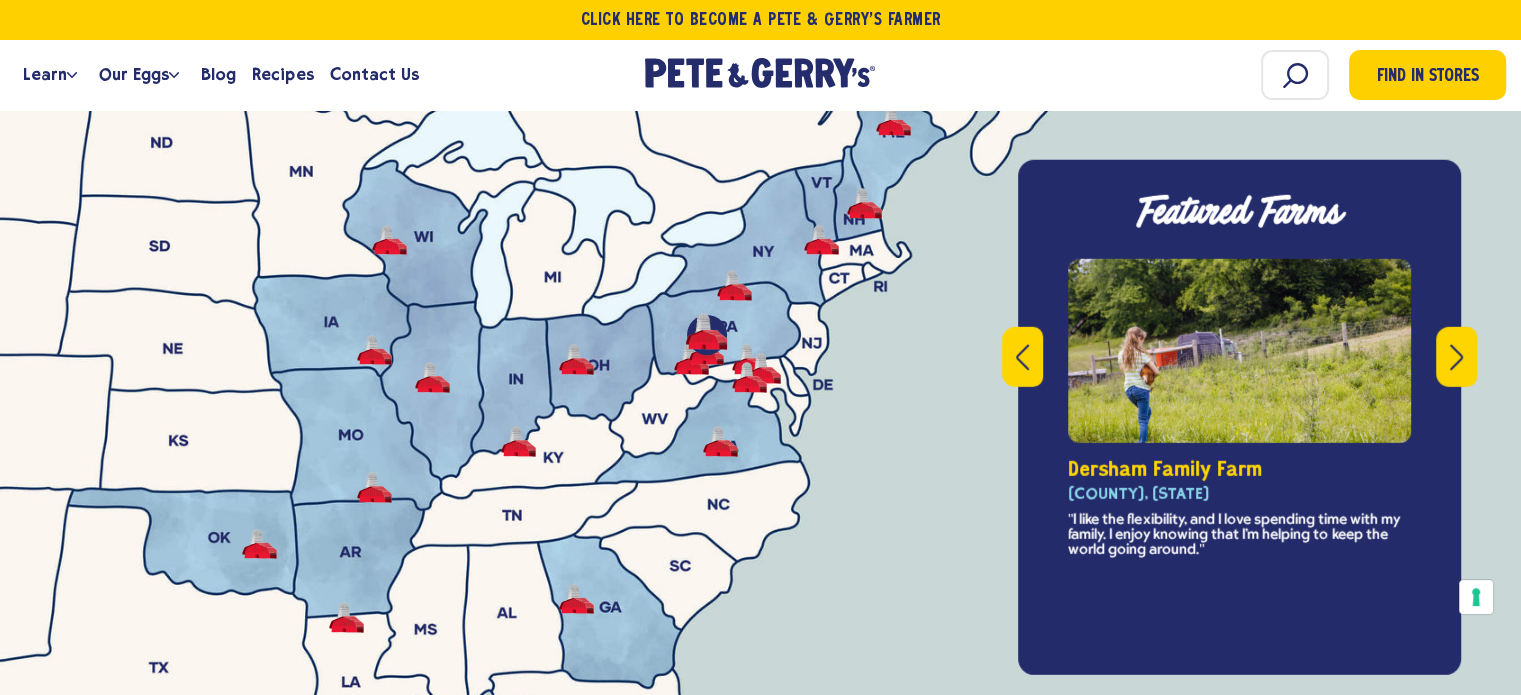 click at bounding box center [1022, 356] 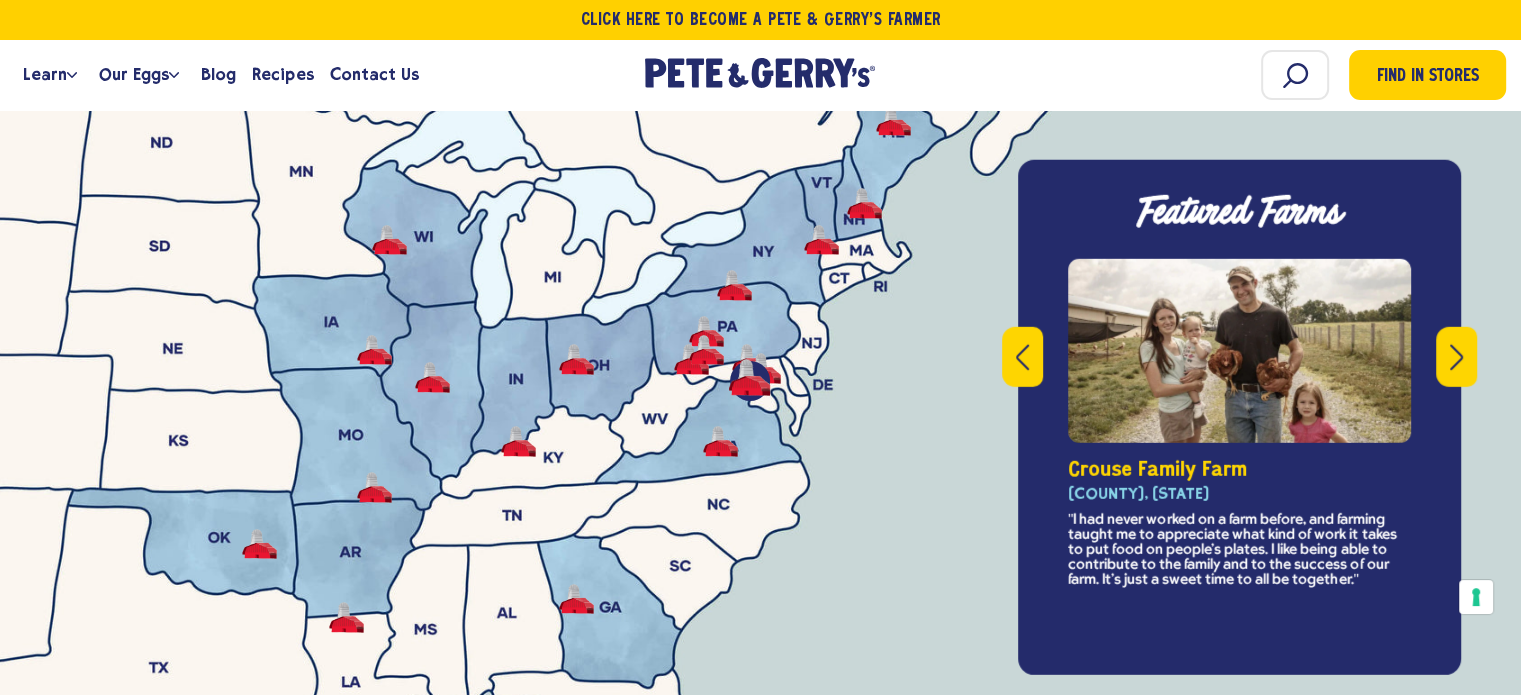 click at bounding box center [1022, 356] 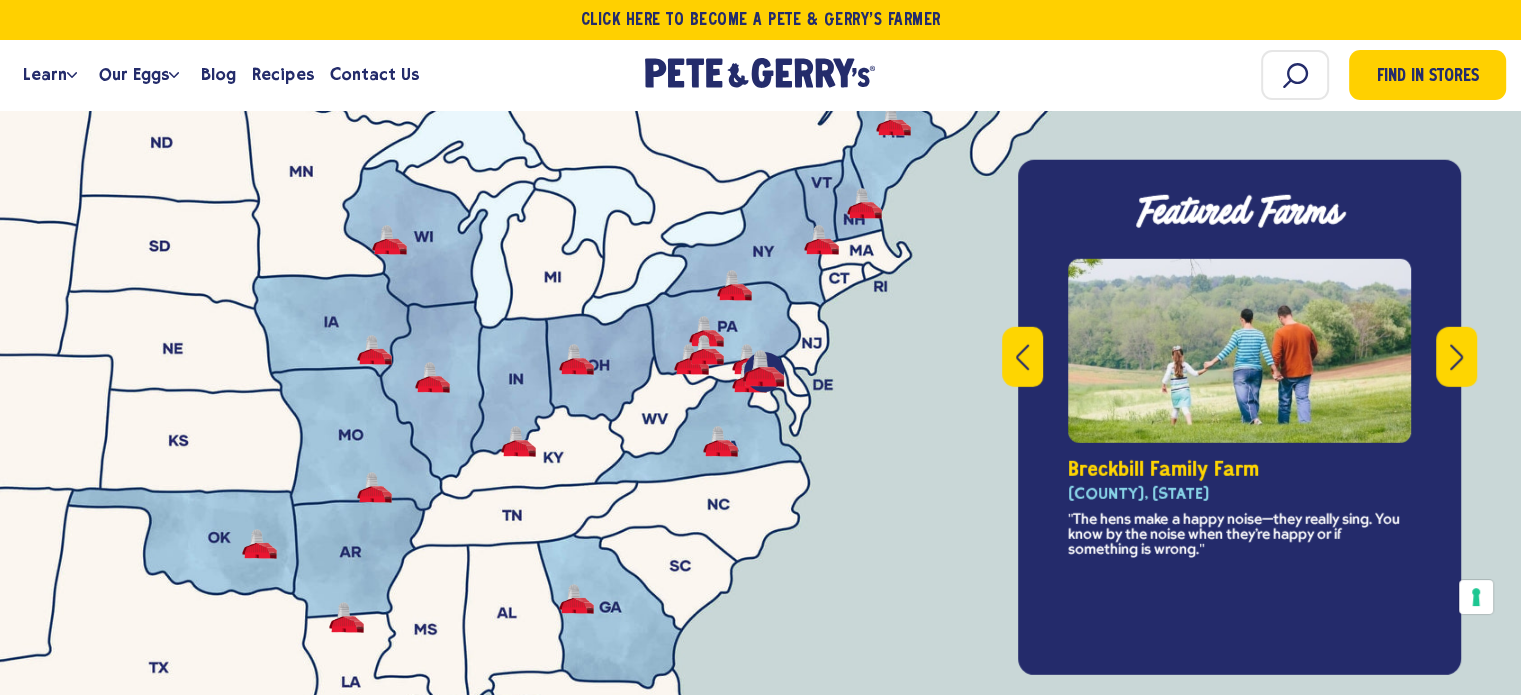 click at bounding box center (1022, 356) 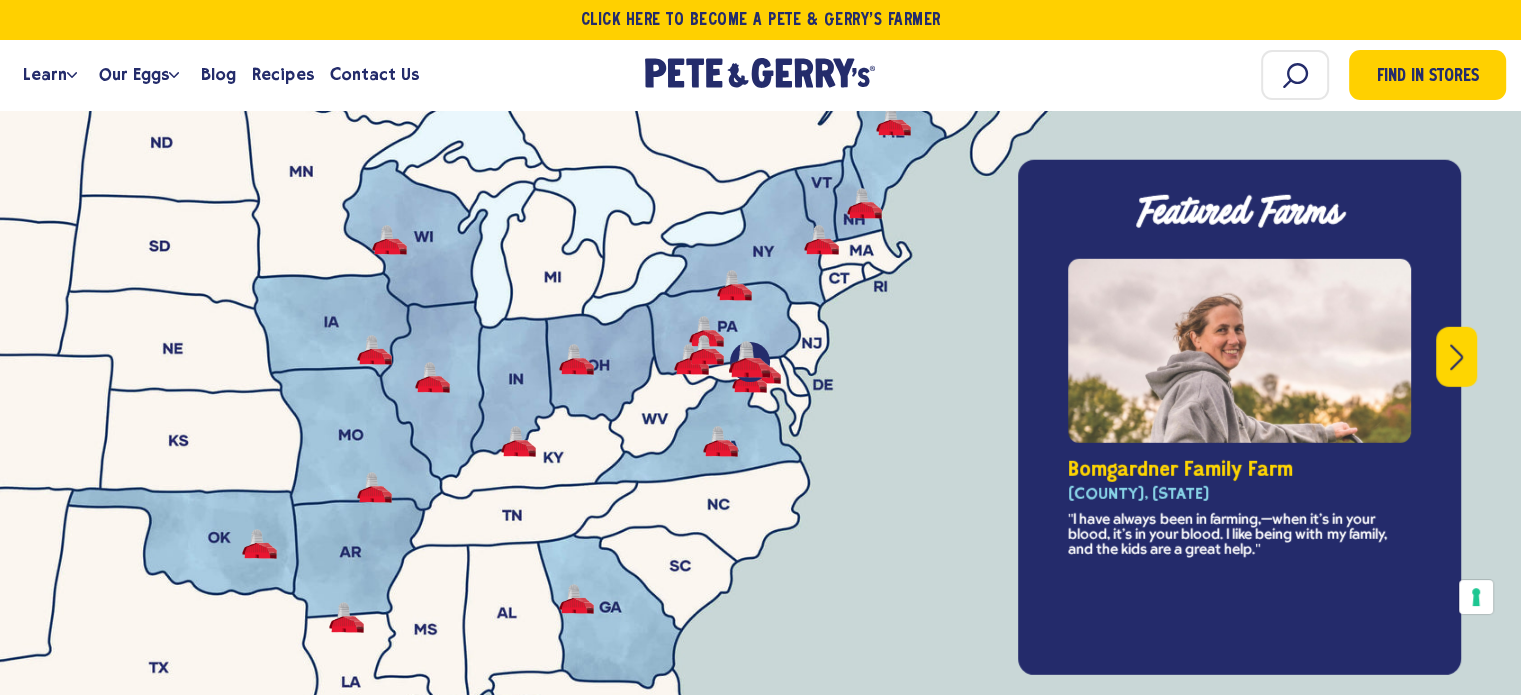 click at bounding box center (761, 585) 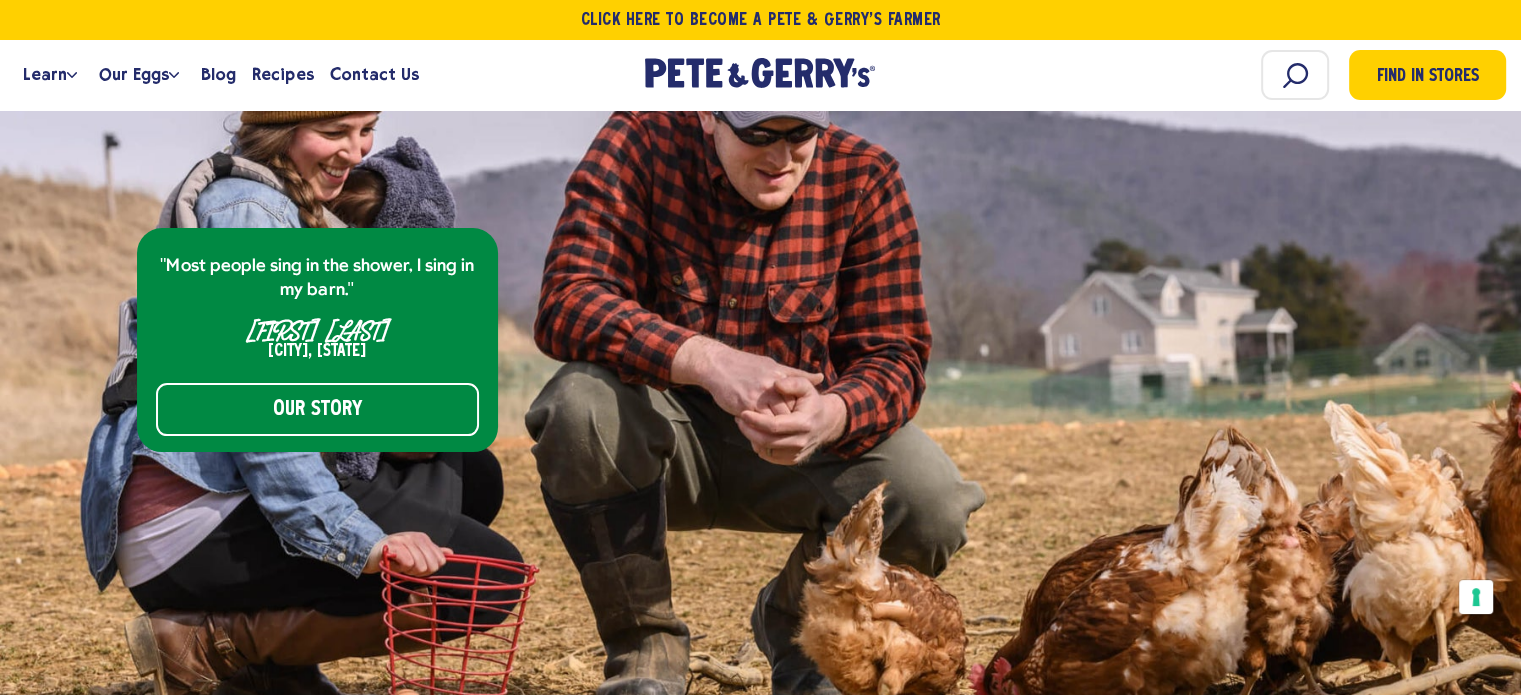 scroll, scrollTop: 7876, scrollLeft: 0, axis: vertical 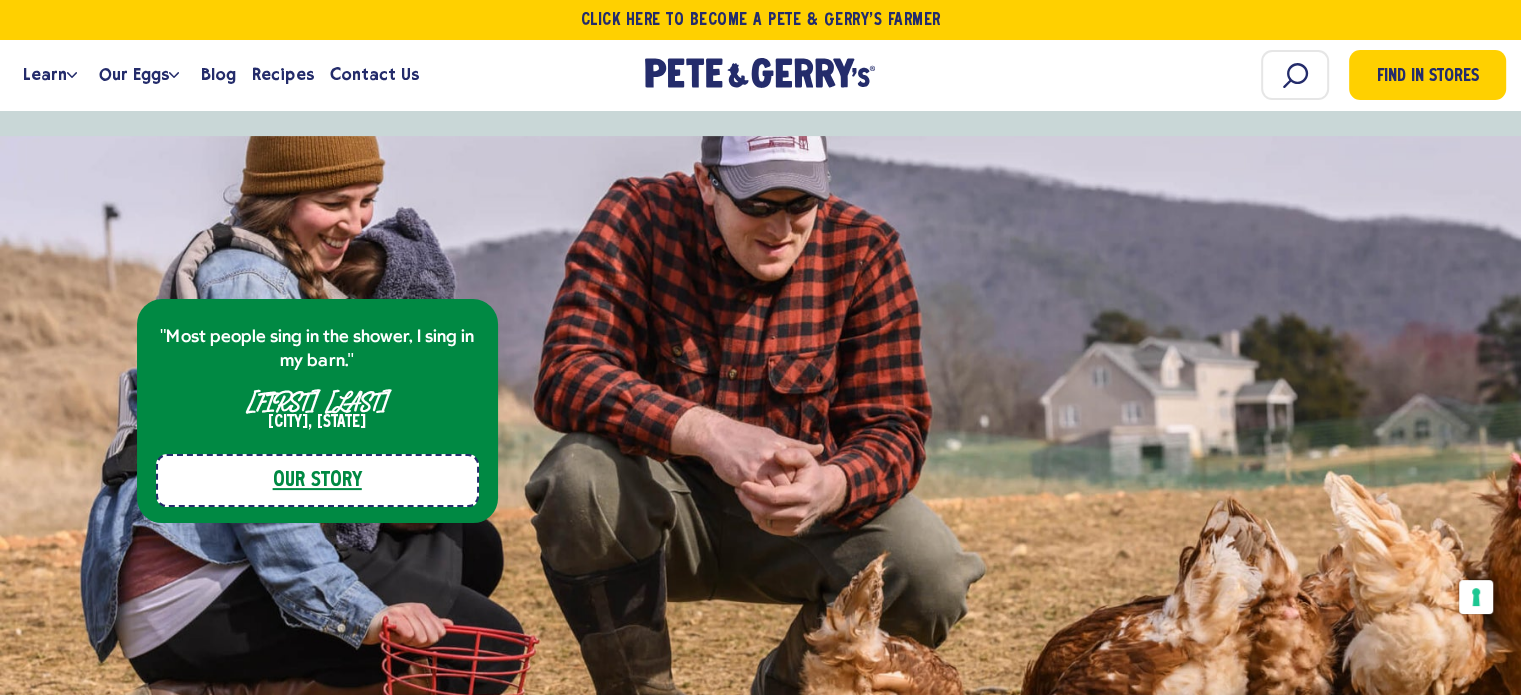 click on "Our Story" at bounding box center (317, 480) 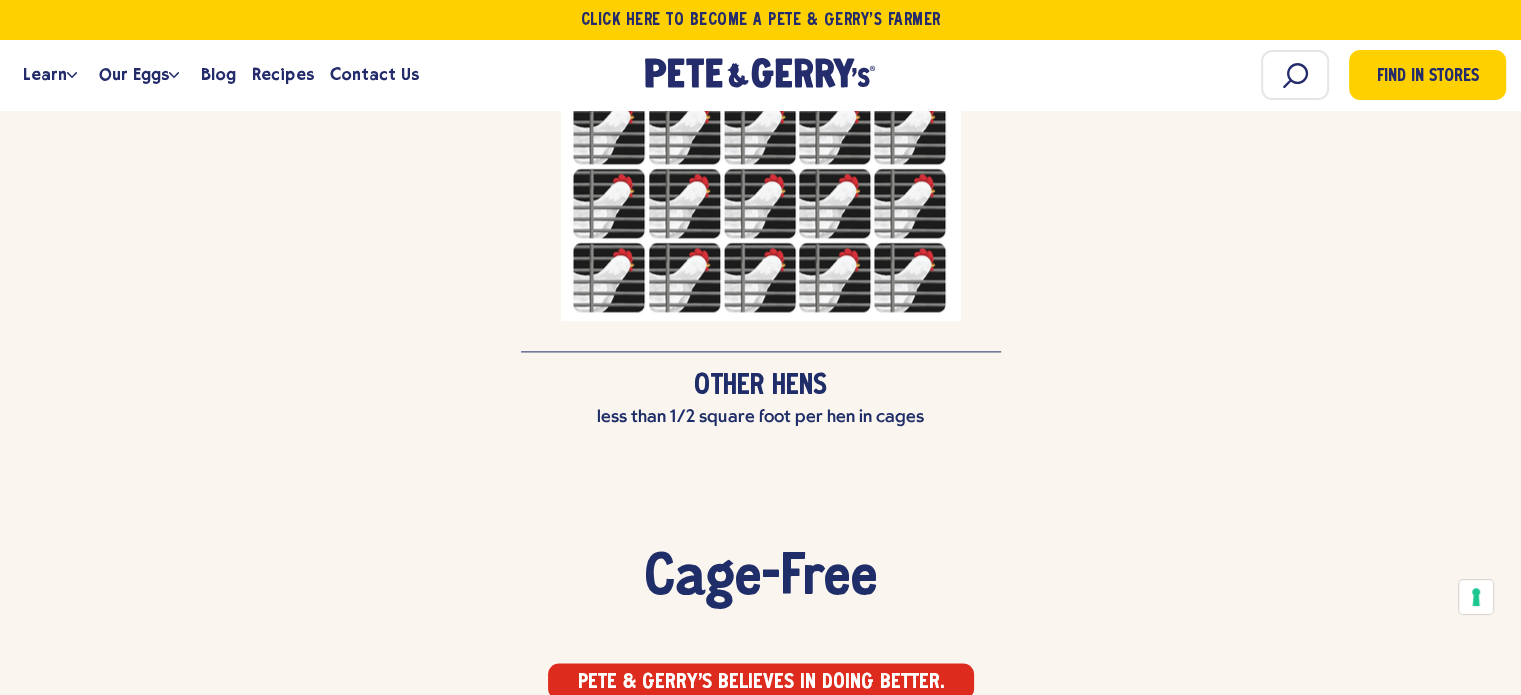 scroll, scrollTop: 960, scrollLeft: 0, axis: vertical 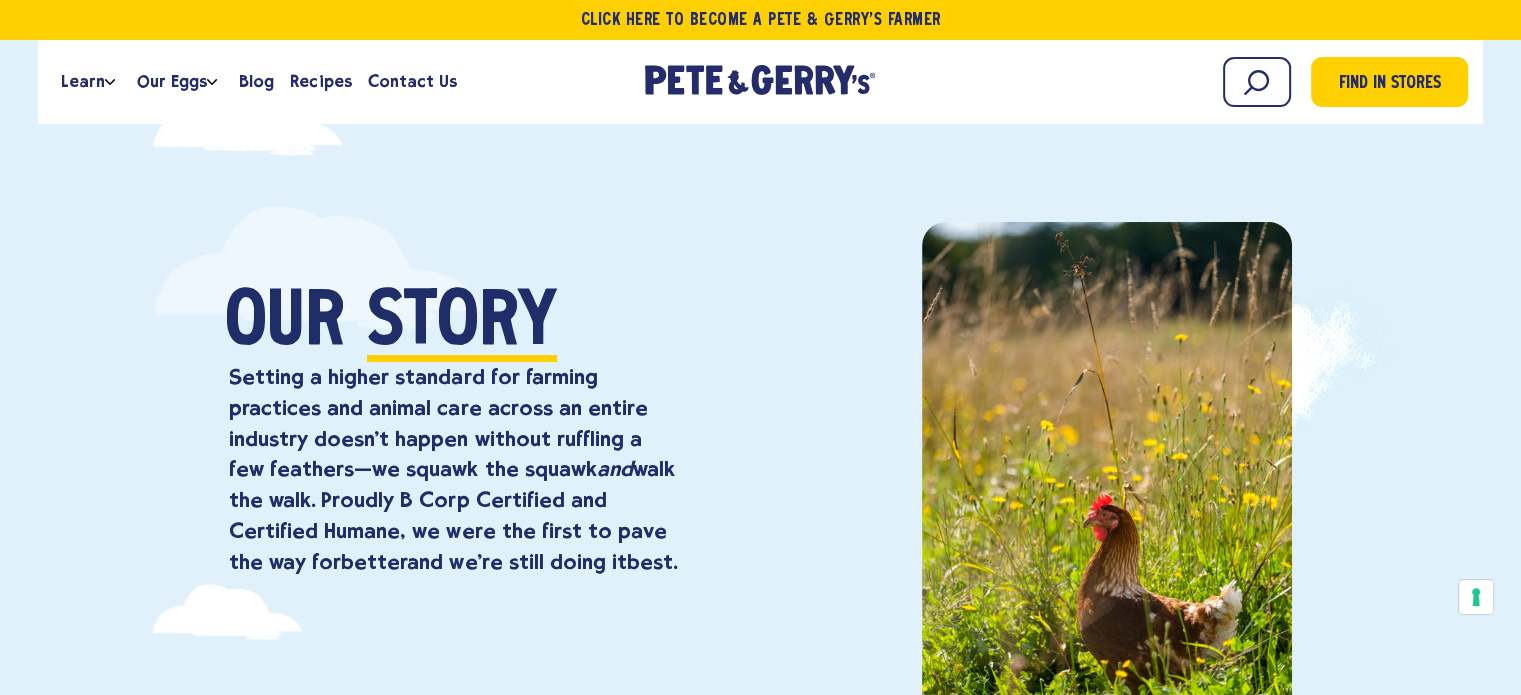 click on "Our
Story
Setting a higher standard for farming practices and animal care across an entire industry doesn’t happen without ruffling a few feathers—we squawk the squawk  and  walk the walk. Proudly B Corp Certified and Certified Humane, we were the first to pave the way for  better  and we’re still doing it  best ." at bounding box center (760, 494) 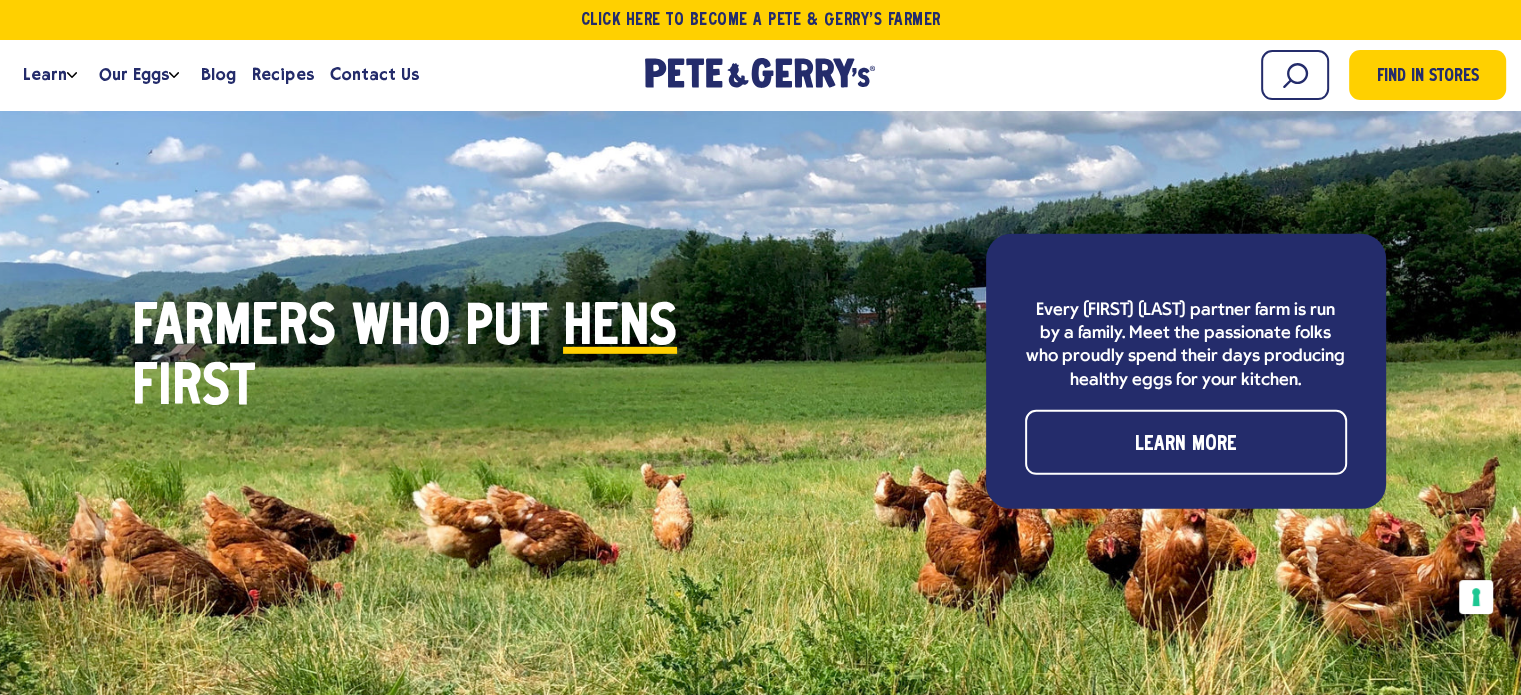 scroll, scrollTop: 5849, scrollLeft: 0, axis: vertical 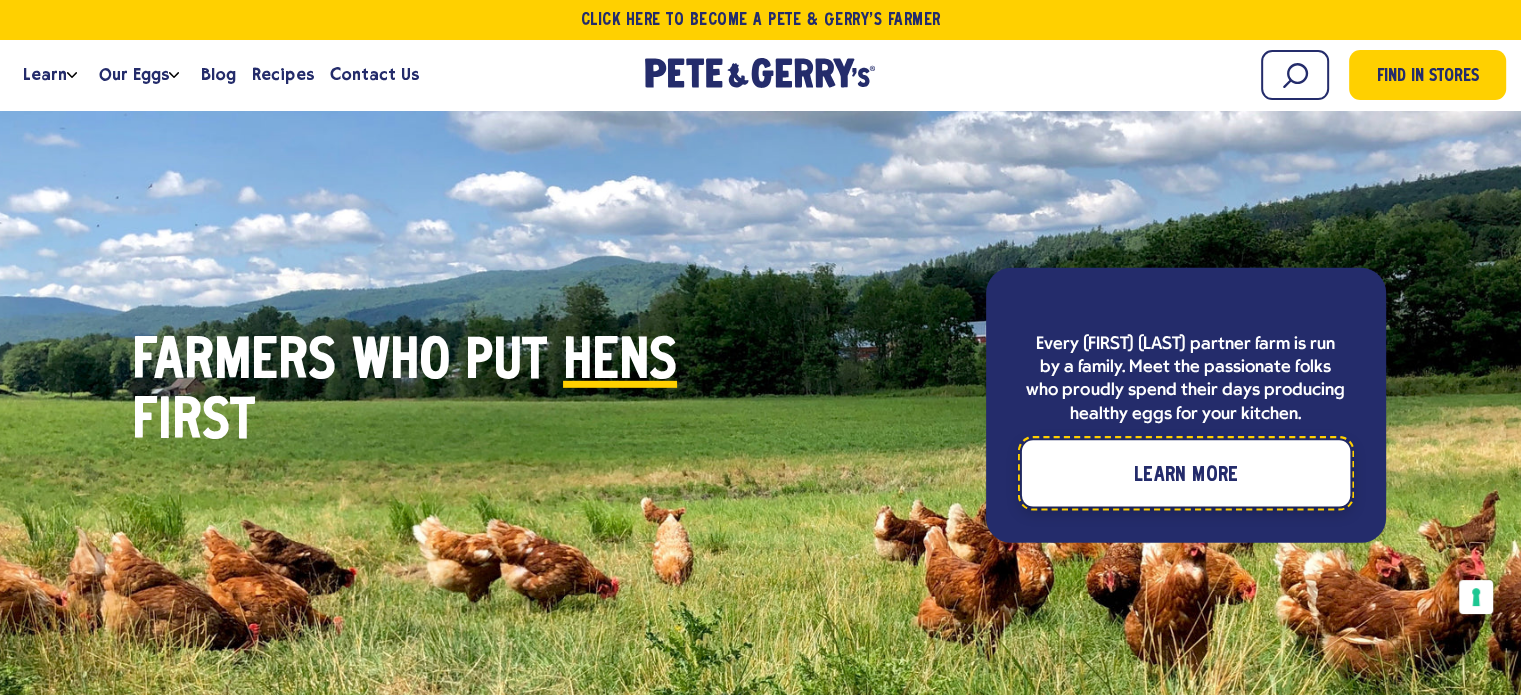 click on "Learn More" at bounding box center [1185, 476] 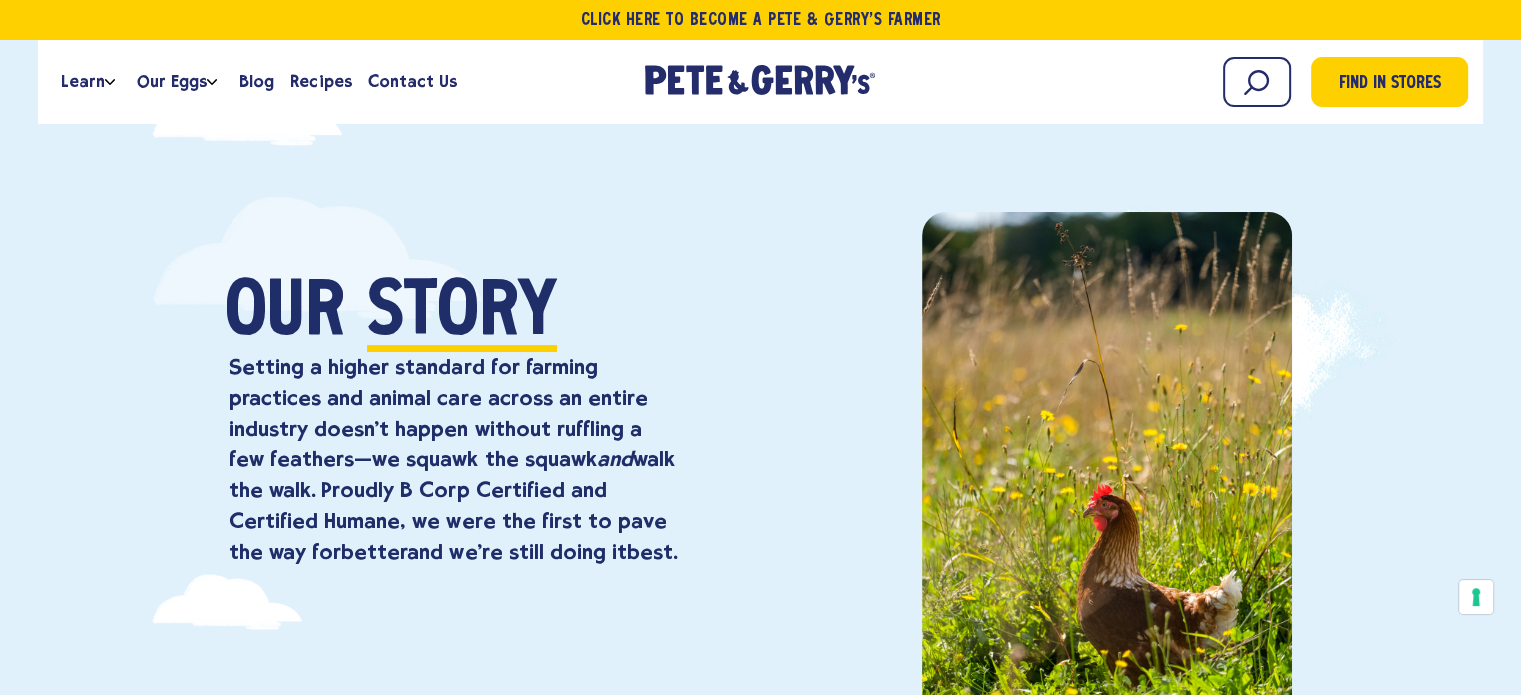scroll, scrollTop: 0, scrollLeft: 0, axis: both 